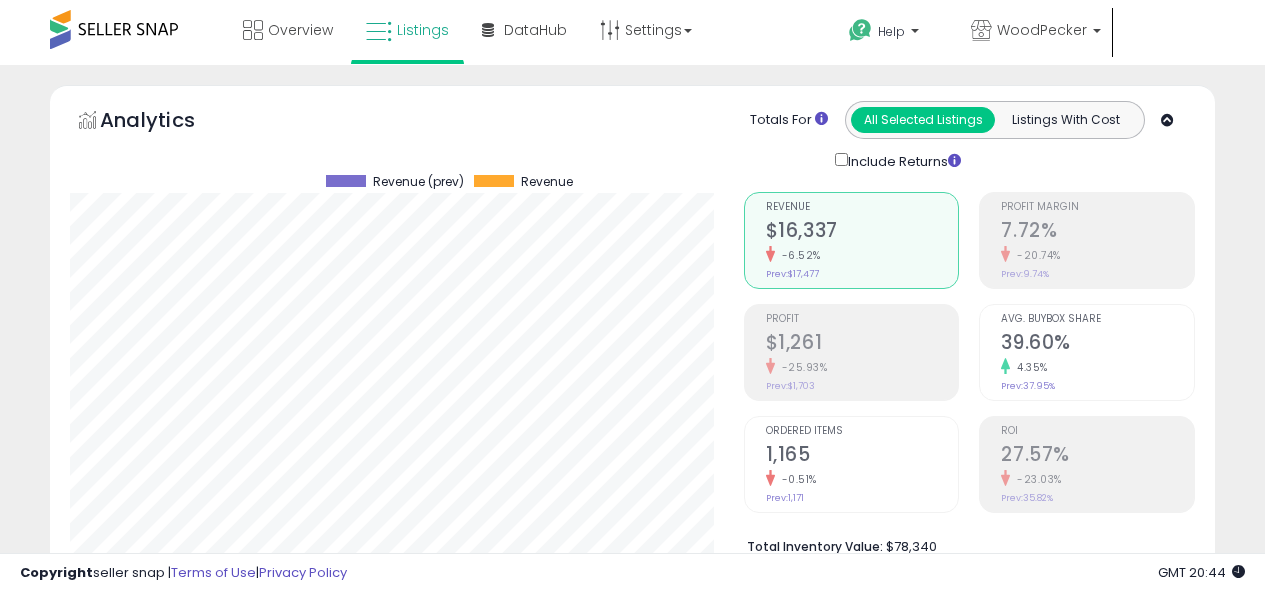 scroll, scrollTop: 571, scrollLeft: 0, axis: vertical 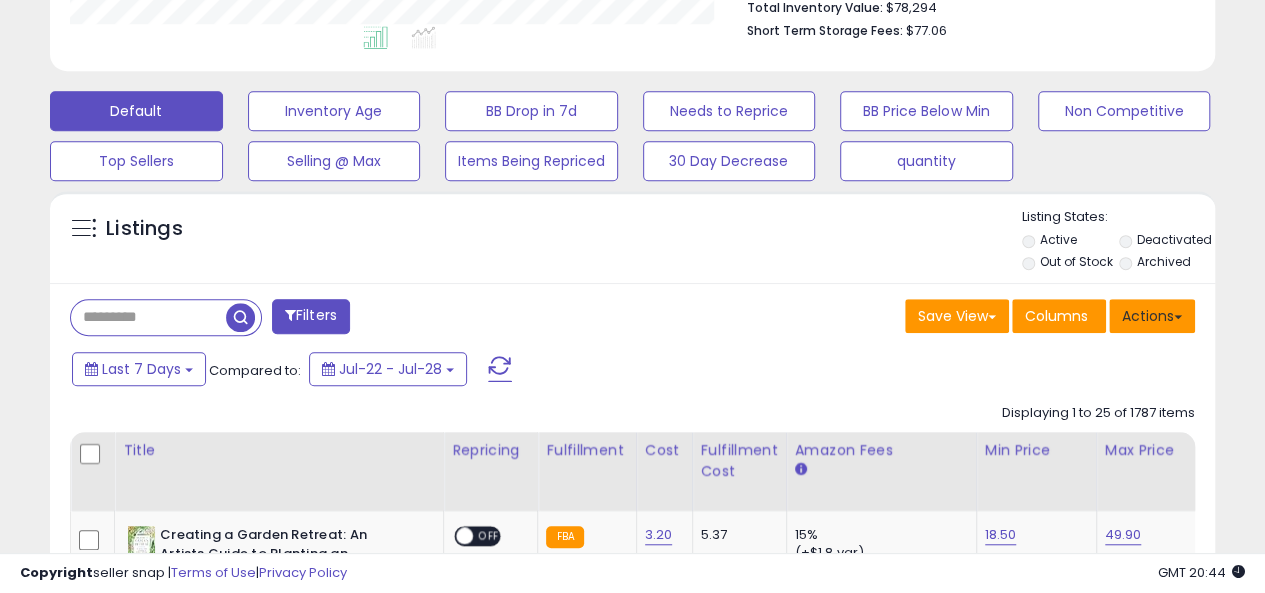 click on "Actions" at bounding box center (1152, 316) 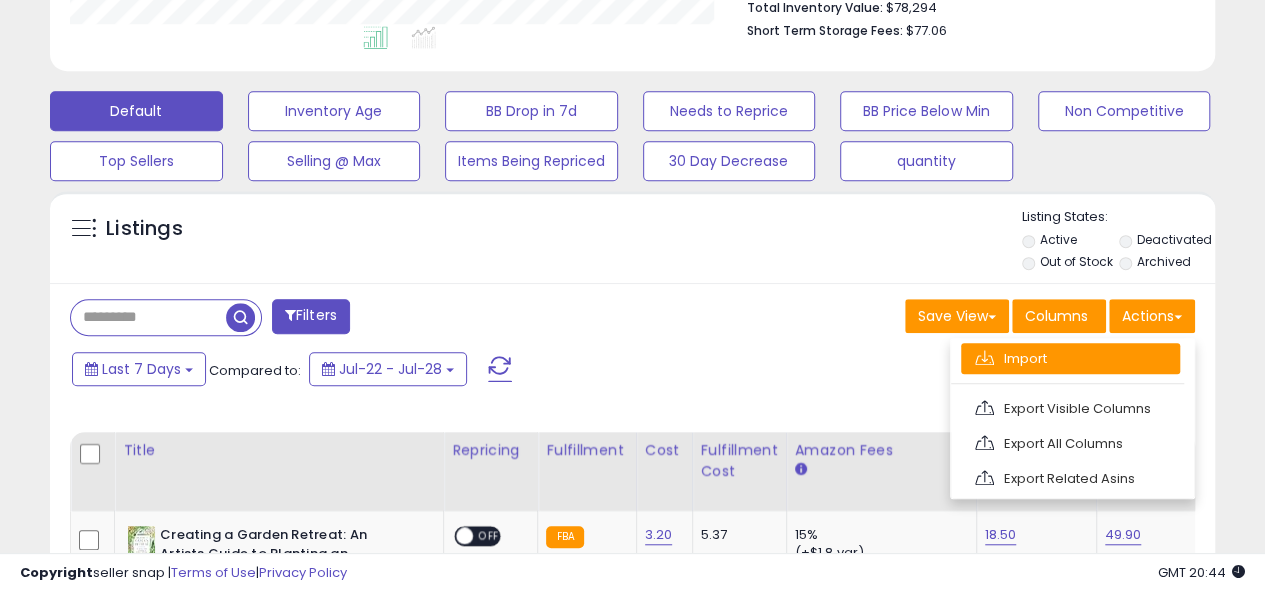 click on "Import" at bounding box center (1070, 358) 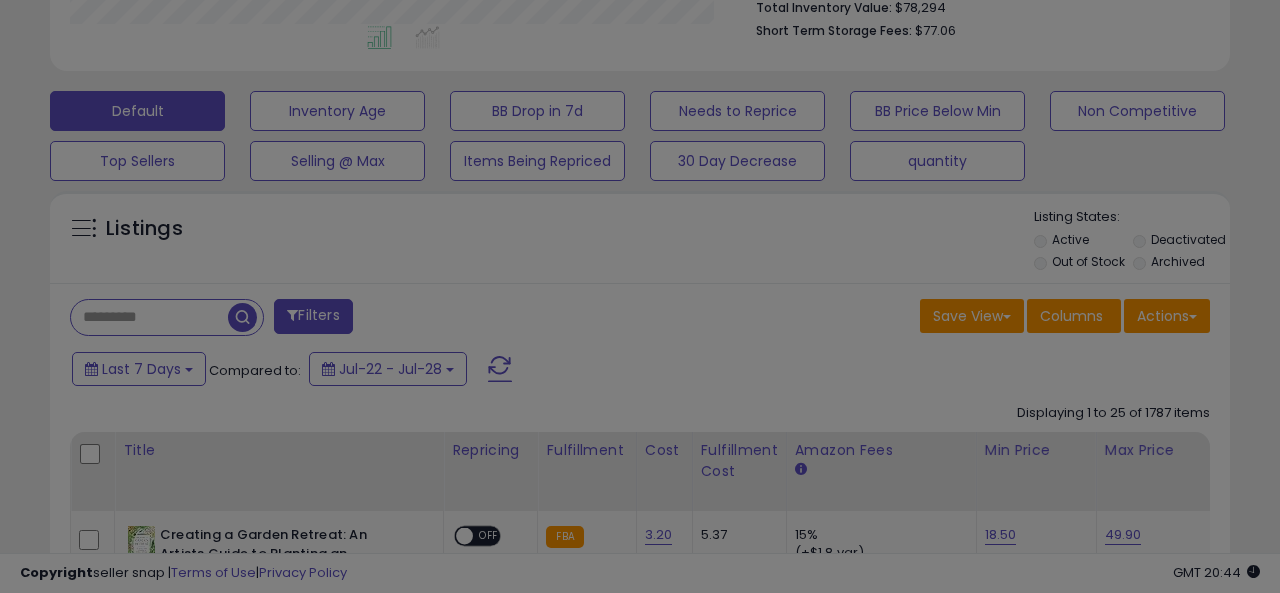 scroll, scrollTop: 999590, scrollLeft: 999317, axis: both 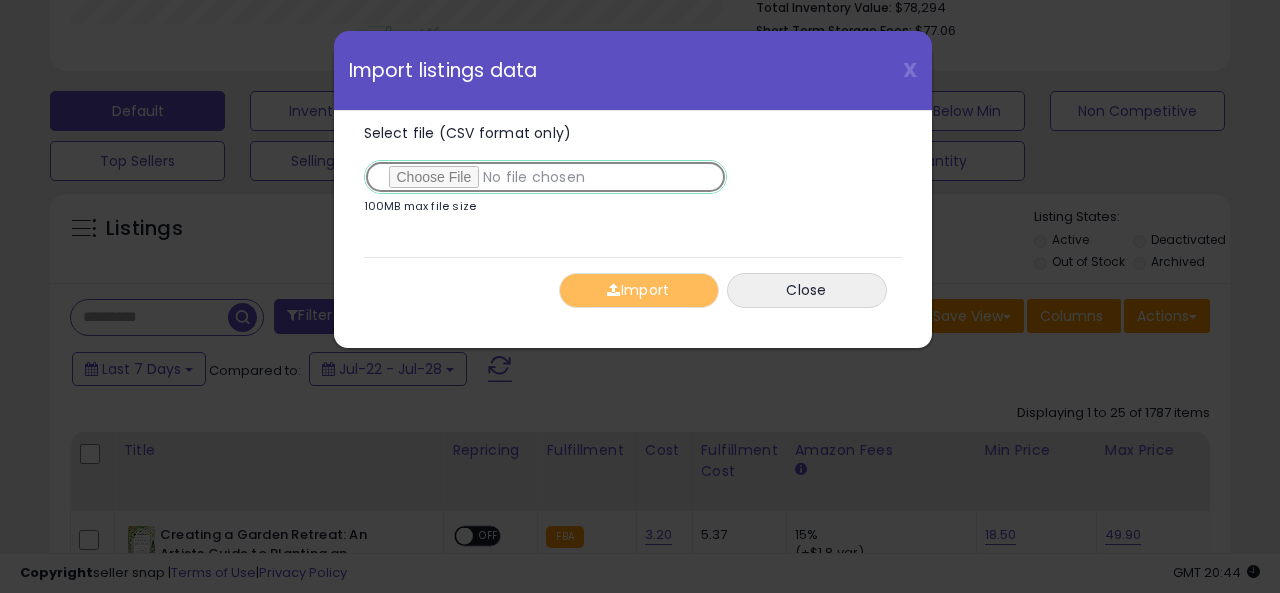 click on "Select file (CSV format only)" at bounding box center [545, 177] 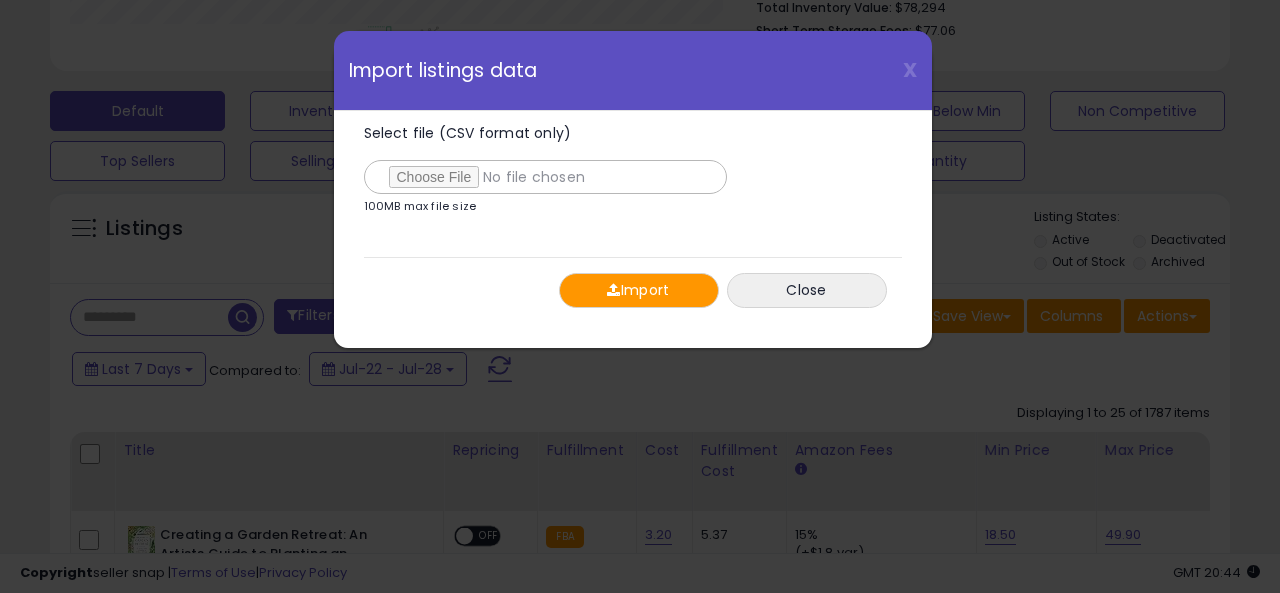 click on "Import" at bounding box center [639, 290] 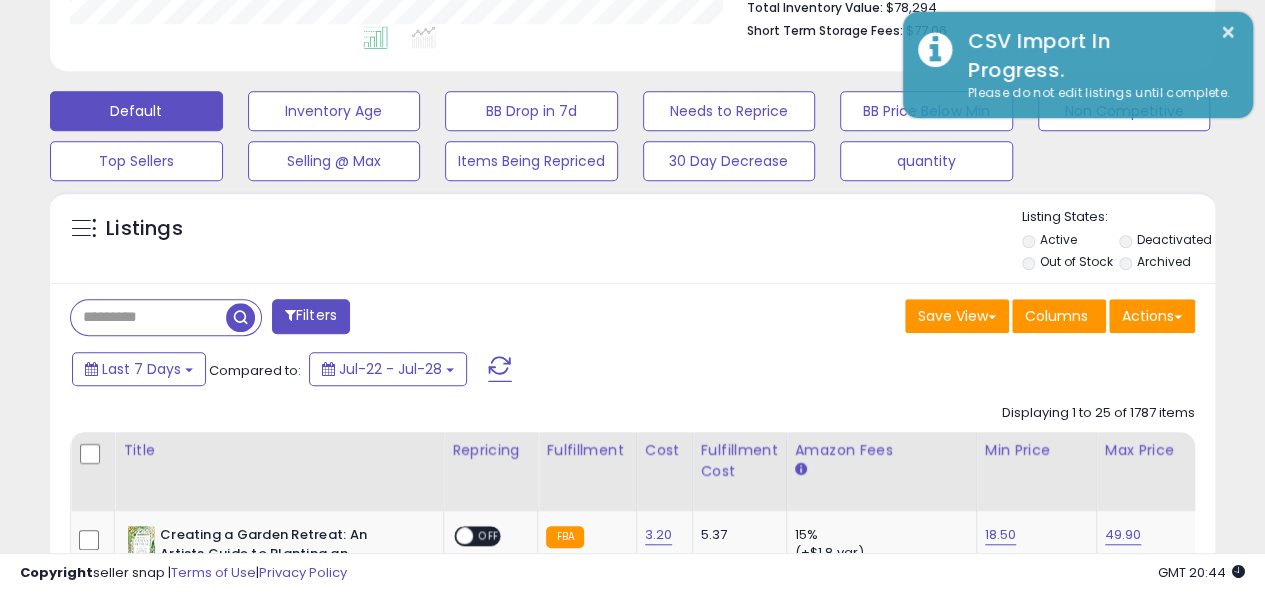 scroll, scrollTop: 410, scrollLeft: 674, axis: both 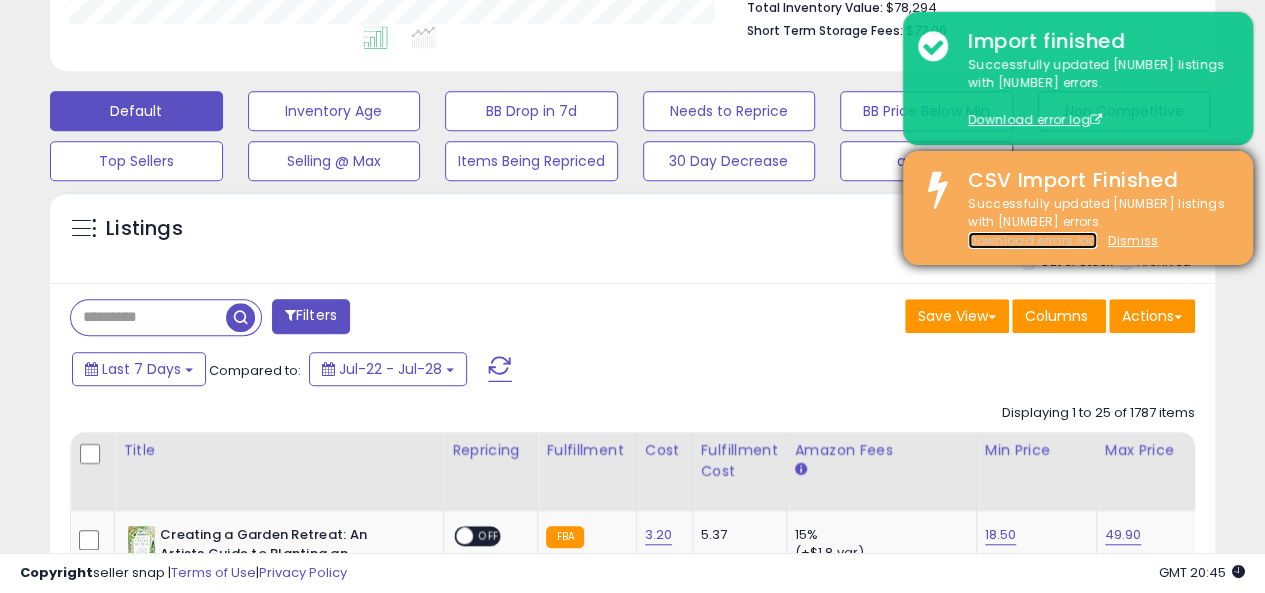 click on "Download errors log" at bounding box center [1032, 240] 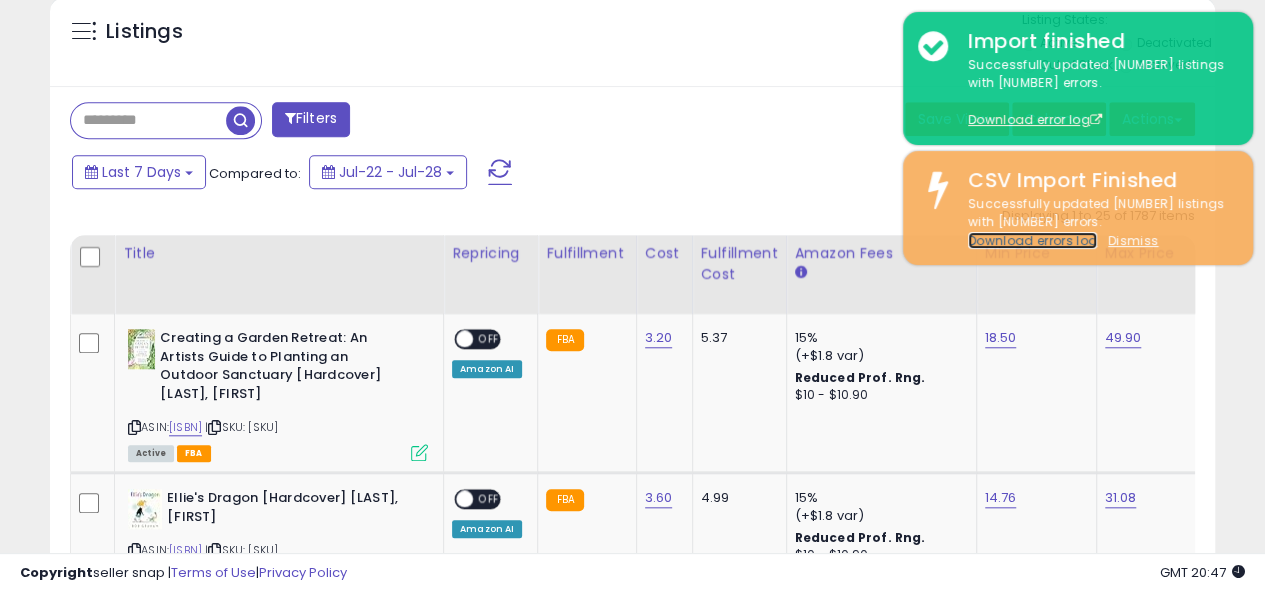 scroll, scrollTop: 759, scrollLeft: 0, axis: vertical 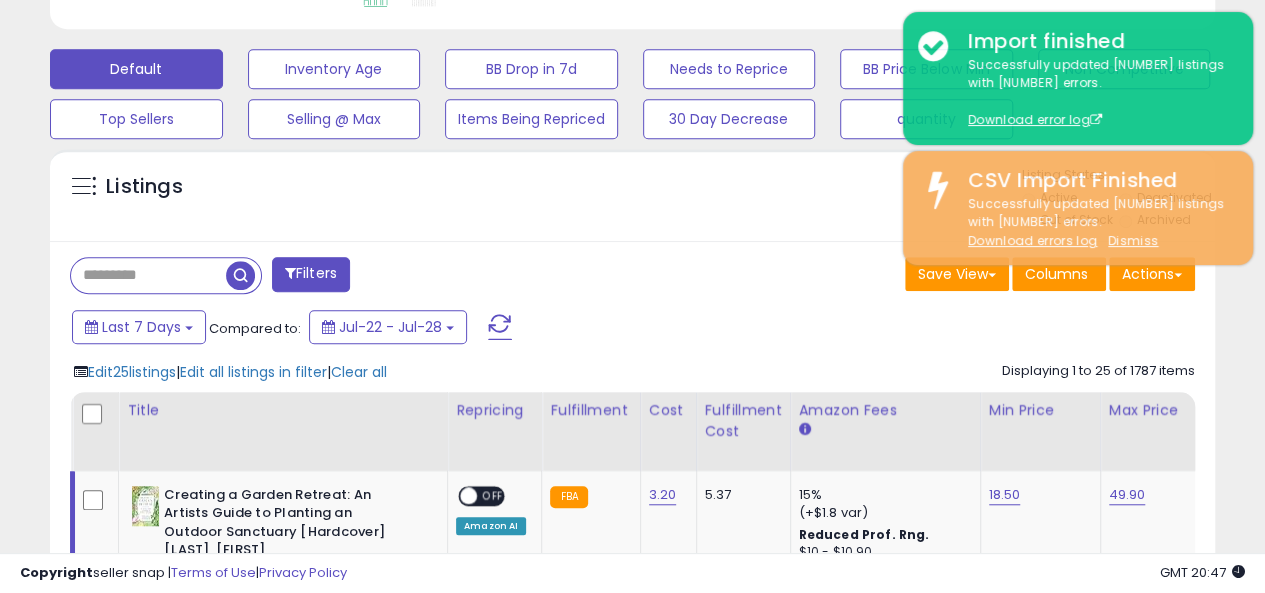 click on "Save View
Save As New View
Update Current View
Columns
Actions
Import  Export Visible Columns" at bounding box center [922, 276] 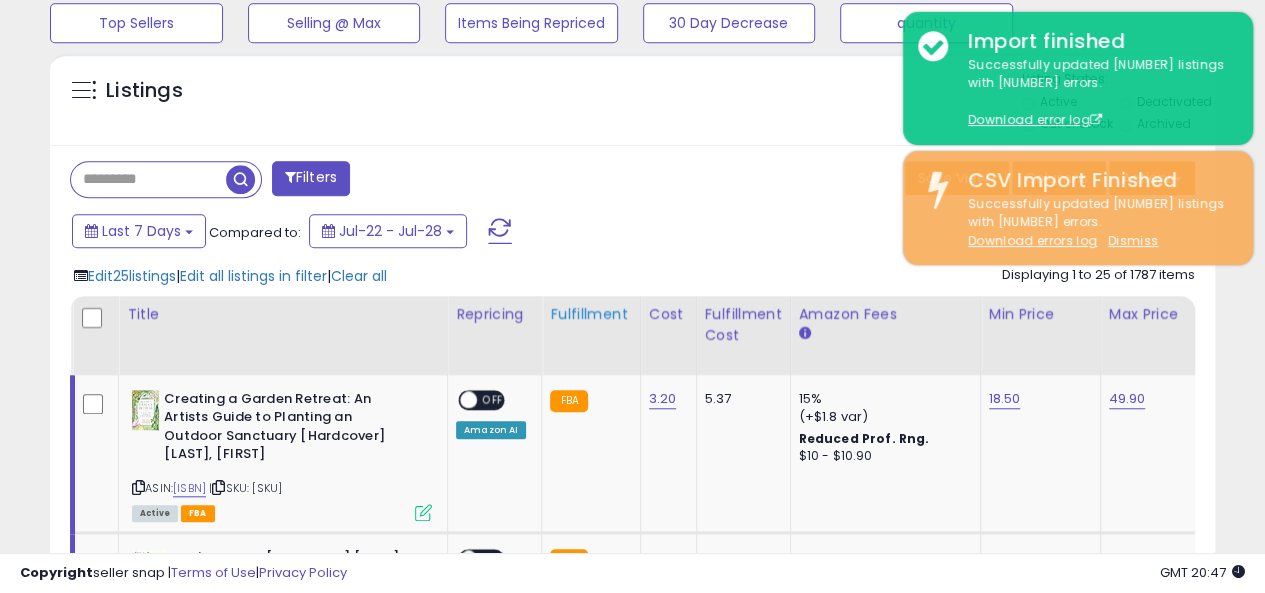scroll, scrollTop: 676, scrollLeft: 0, axis: vertical 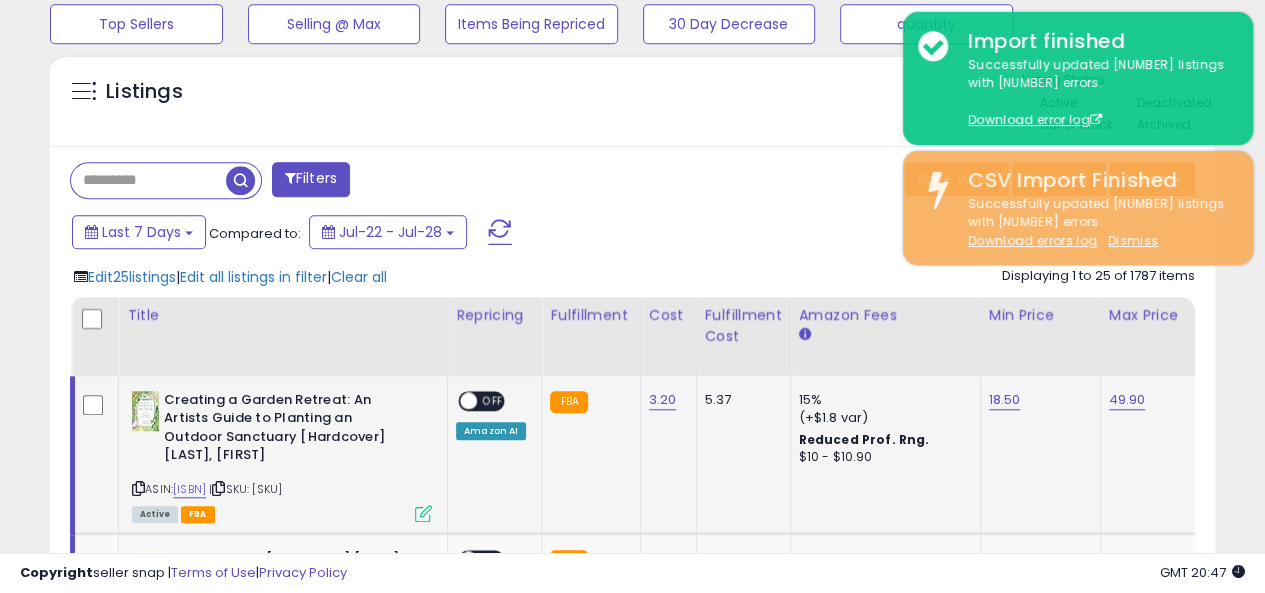 click at bounding box center [468, 400] 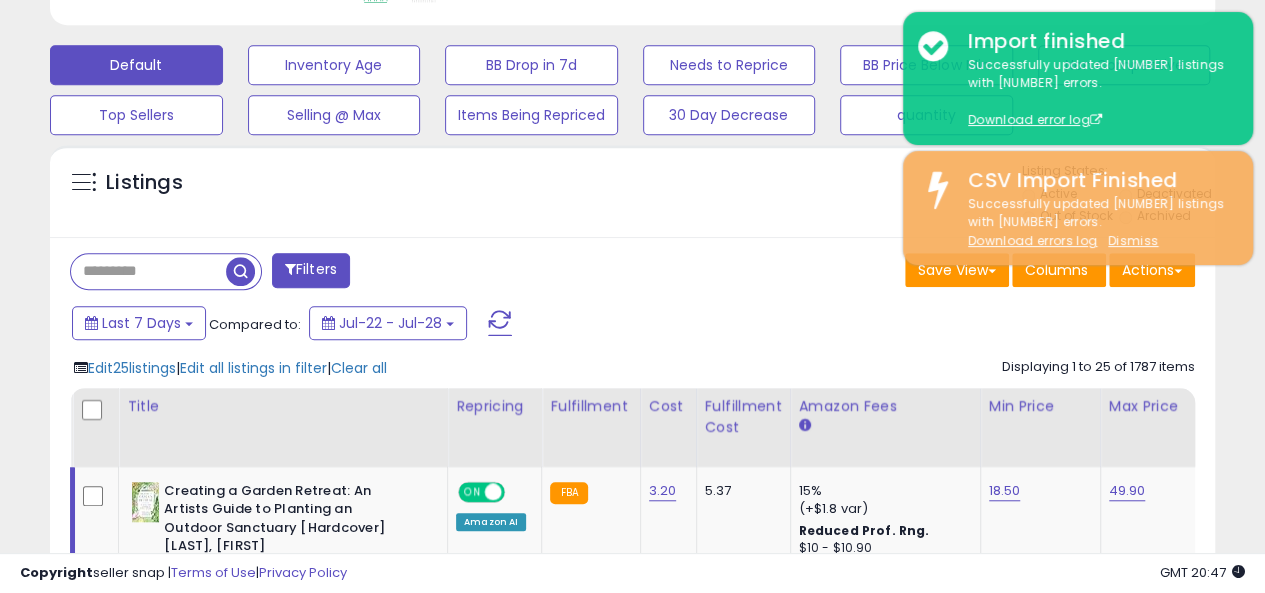 scroll, scrollTop: 581, scrollLeft: 0, axis: vertical 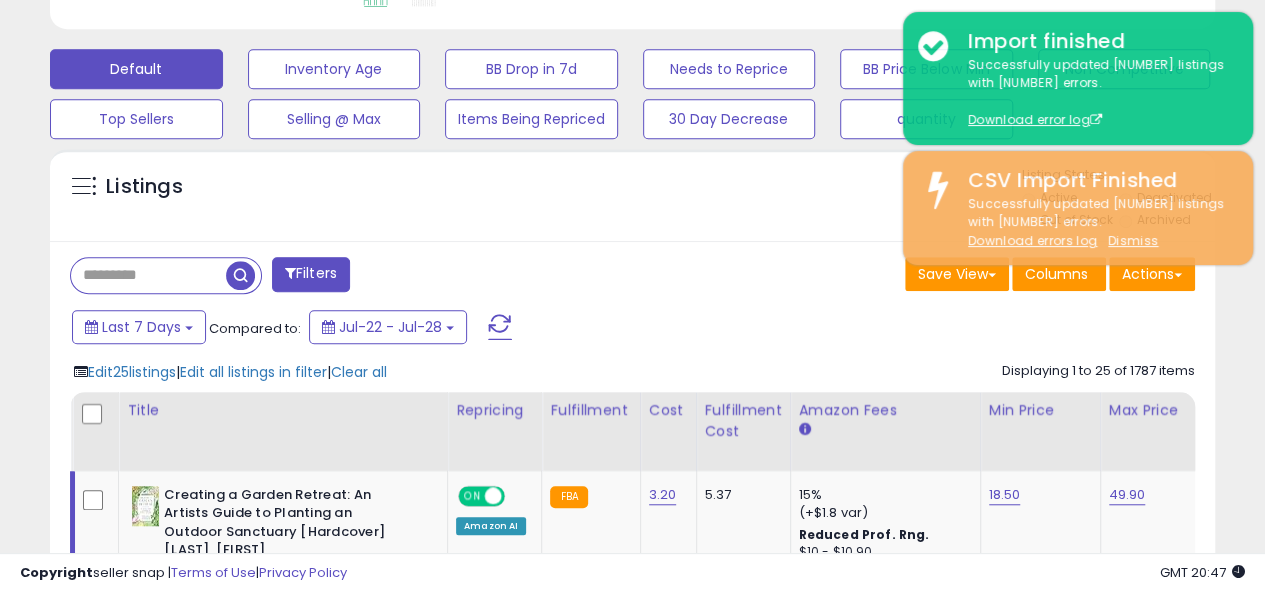 click on "Filters
Save View
Save As New View
Update Current View
Columns" at bounding box center [632, 2087] 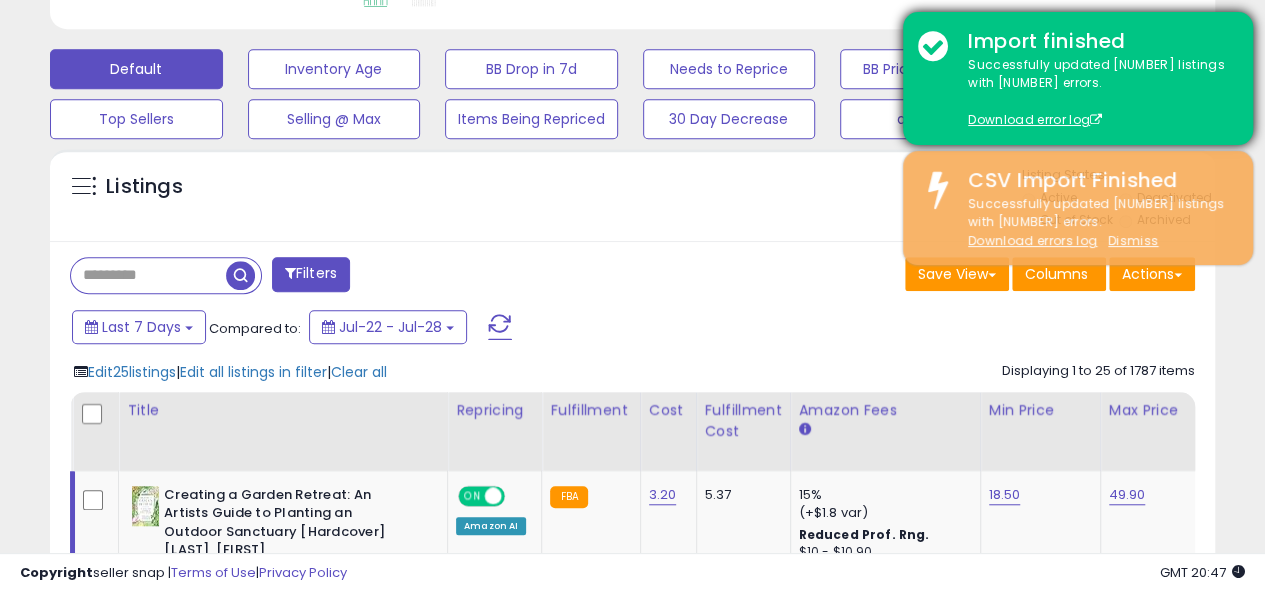 click on "Import finished Successfully updated 1808 listings with 1 errors. Download error log" at bounding box center [1078, 78] 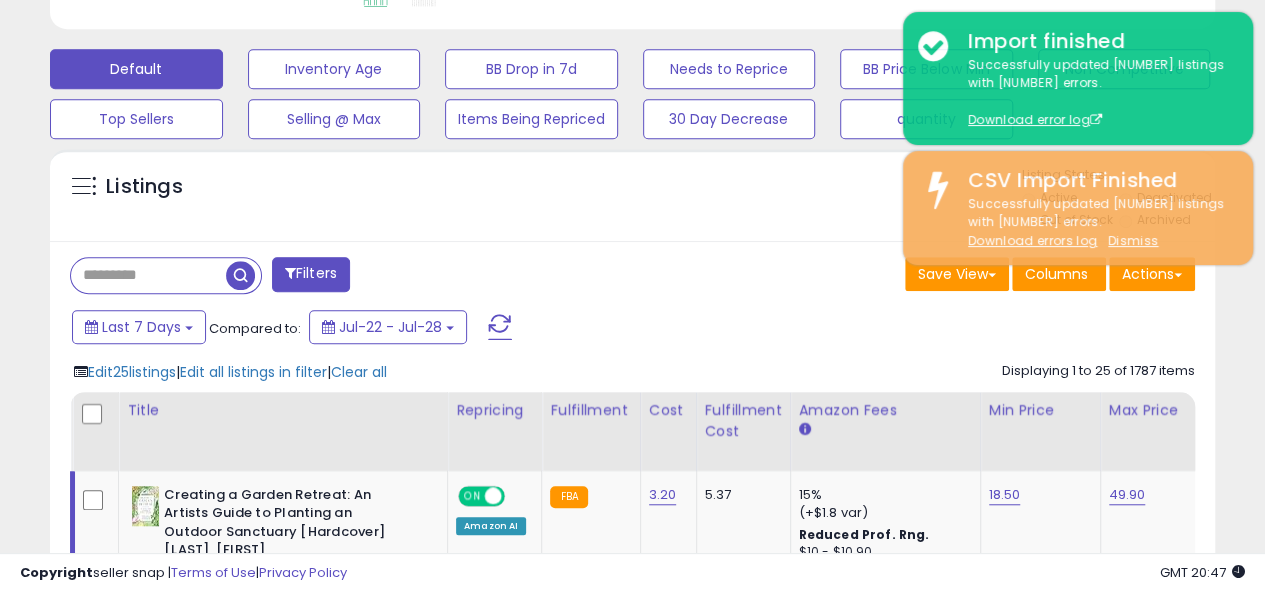 click on "Listings" at bounding box center [632, 200] 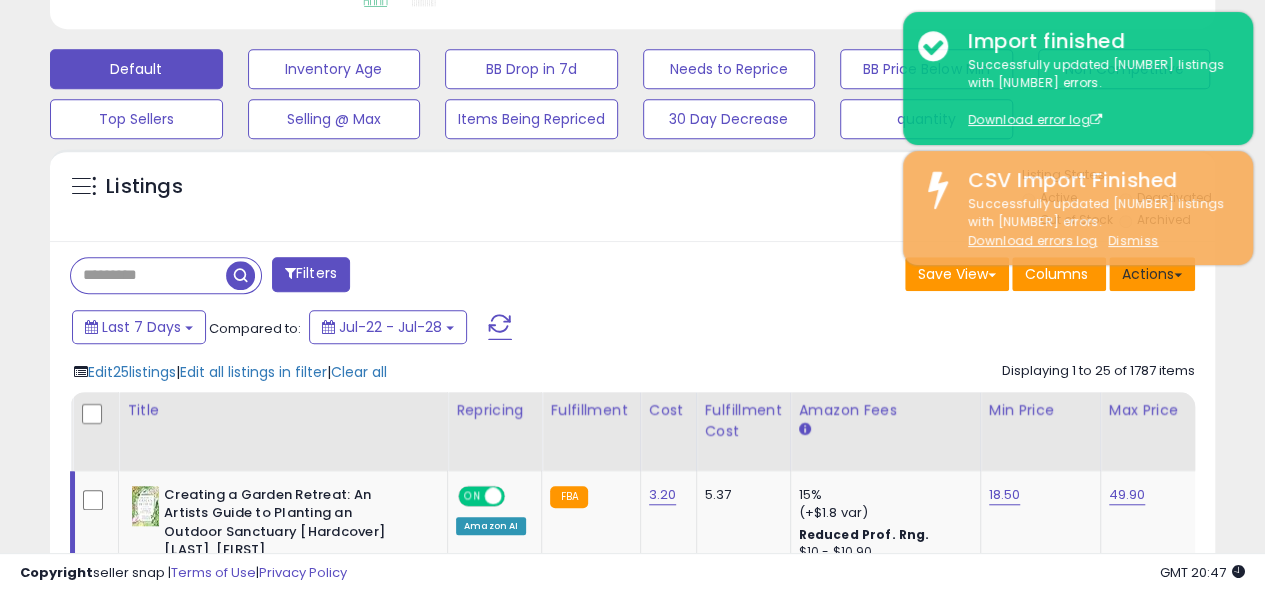 click on "Actions" at bounding box center [1152, 274] 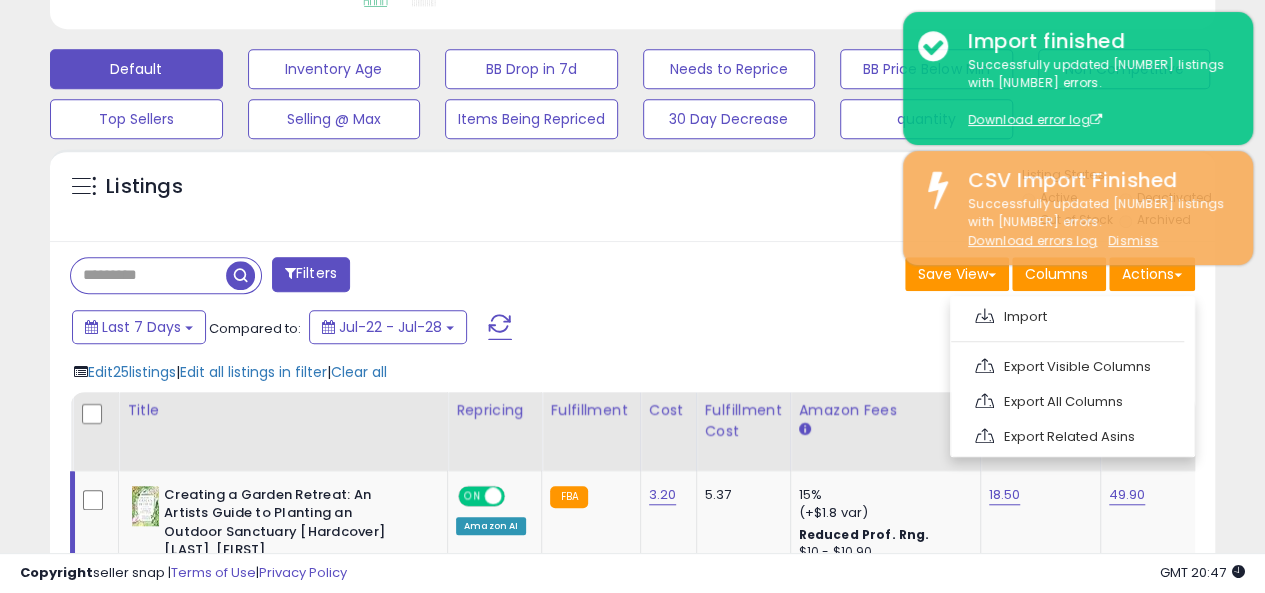 click on "Last 7 Days
Compared to:
Jul-22 - Jul-28" at bounding box center (489, 329) 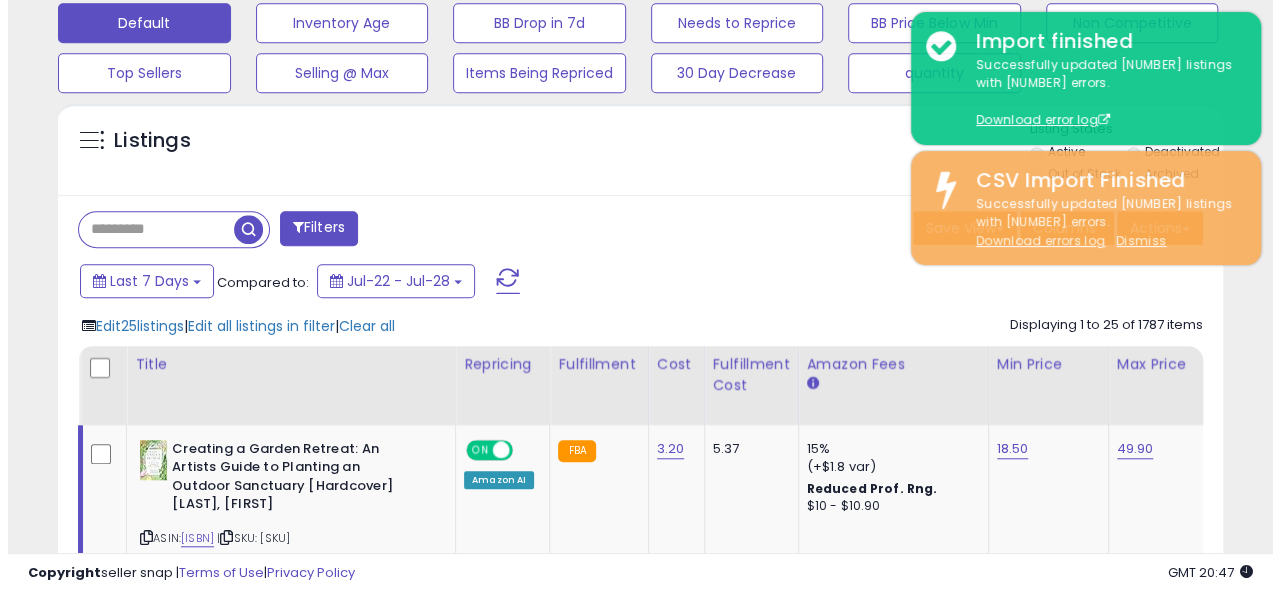 scroll, scrollTop: 745, scrollLeft: 0, axis: vertical 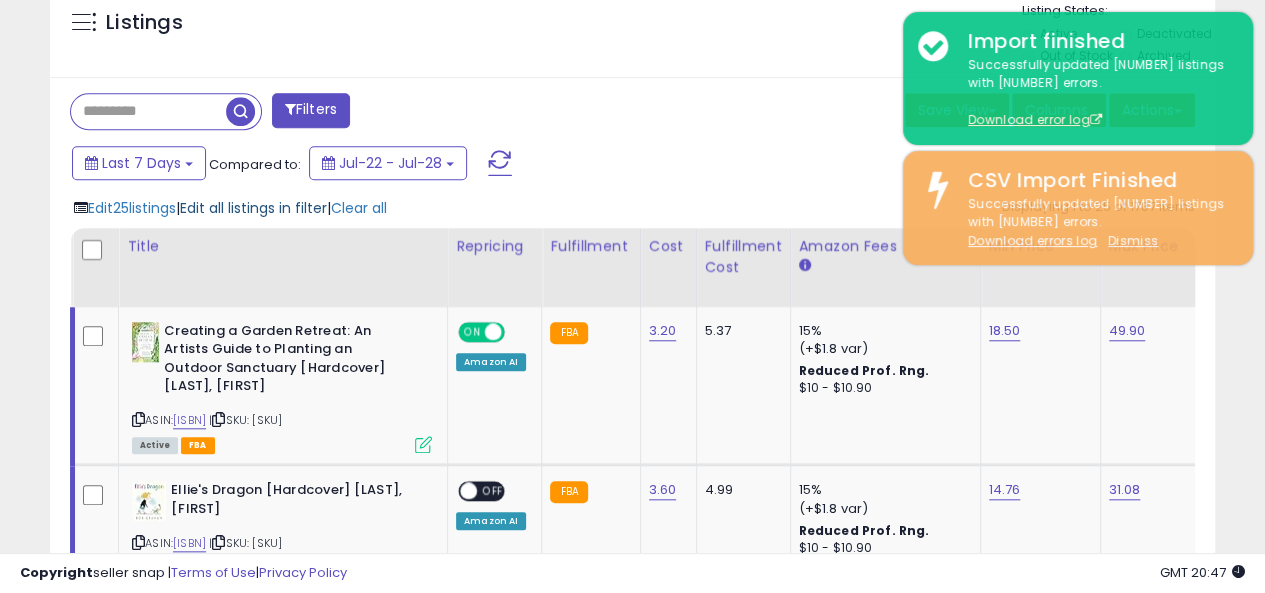 click on "Edit all listings in filter" at bounding box center (253, 208) 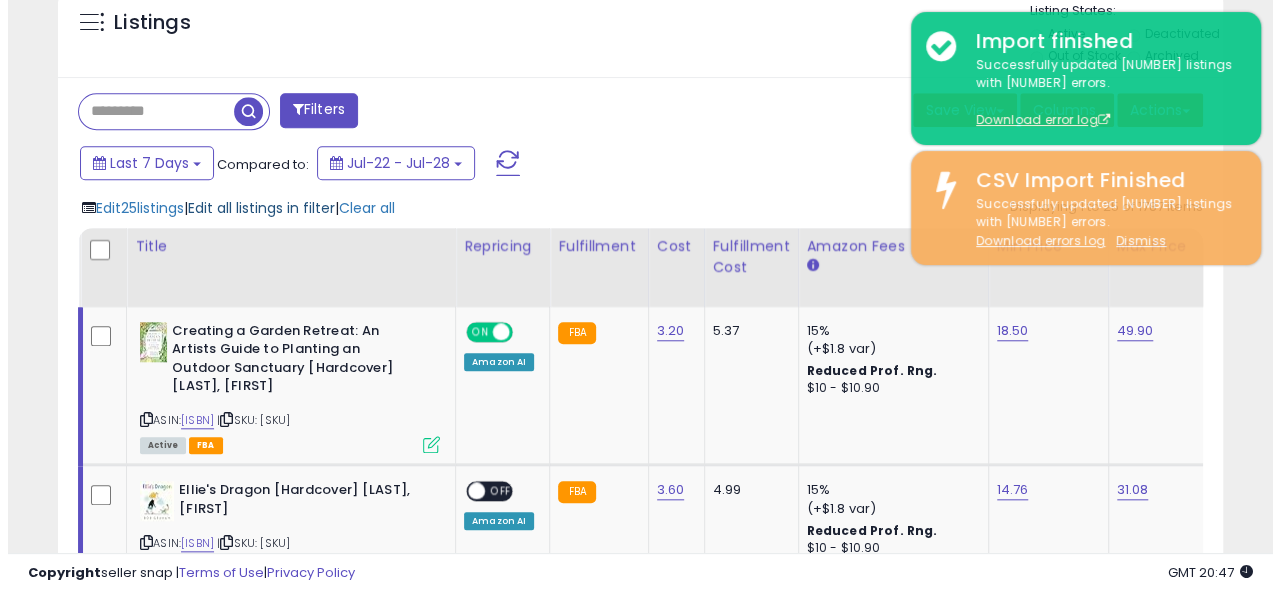 scroll, scrollTop: 999590, scrollLeft: 999317, axis: both 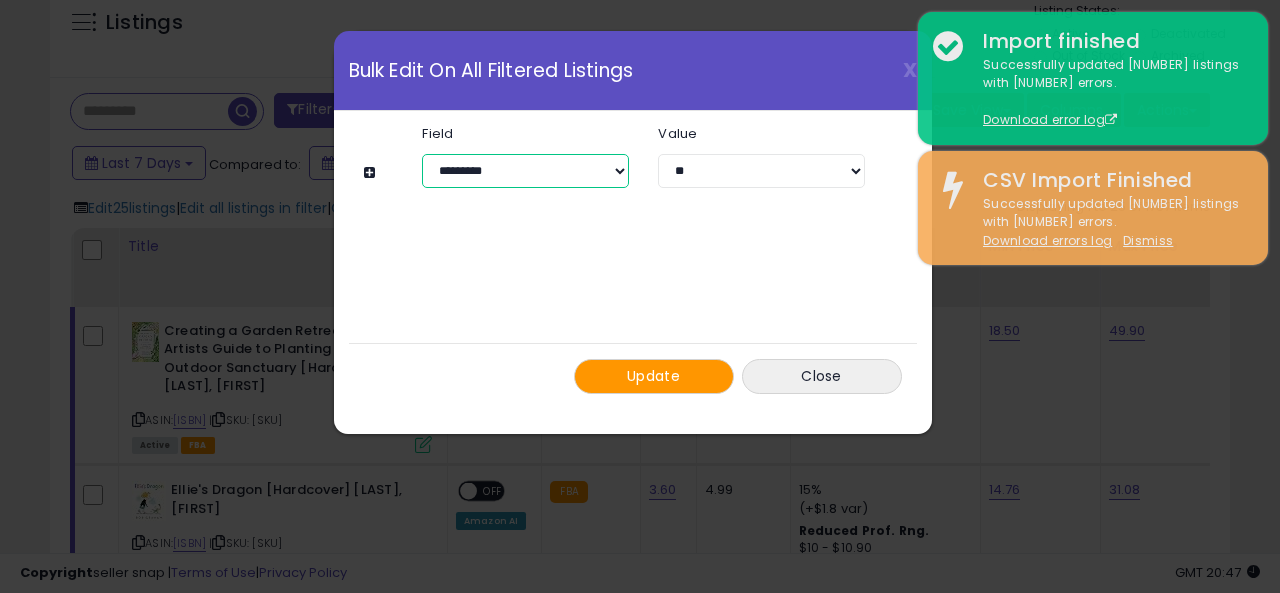 click on "**********" at bounding box center (525, 171) 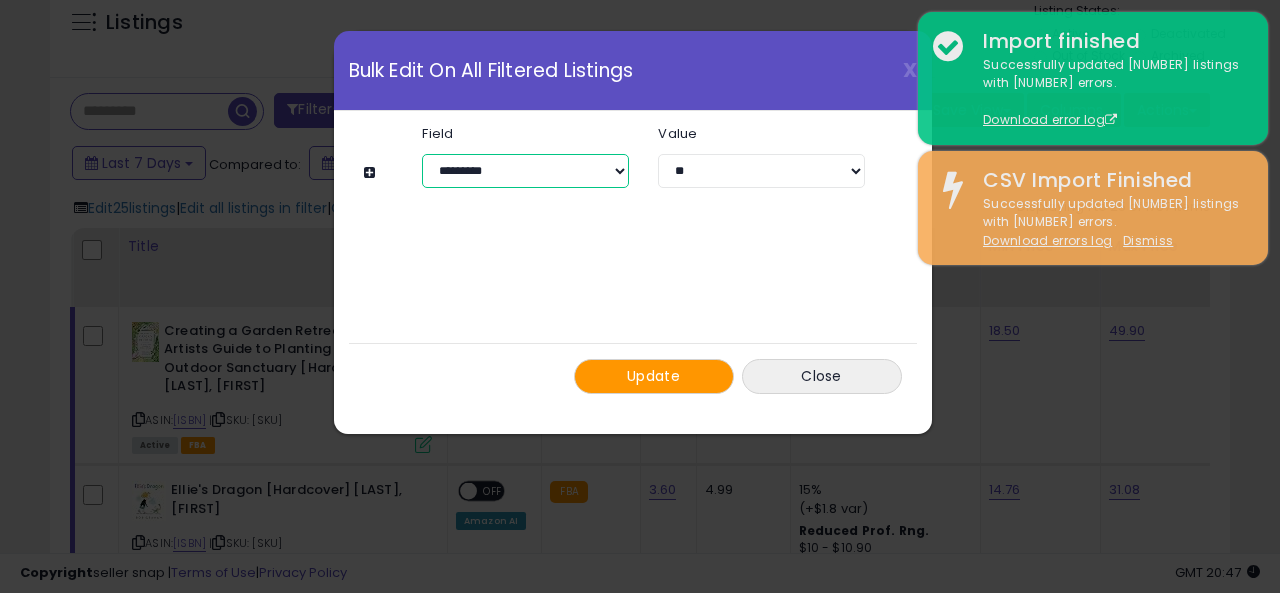 click on "**********" at bounding box center (525, 171) 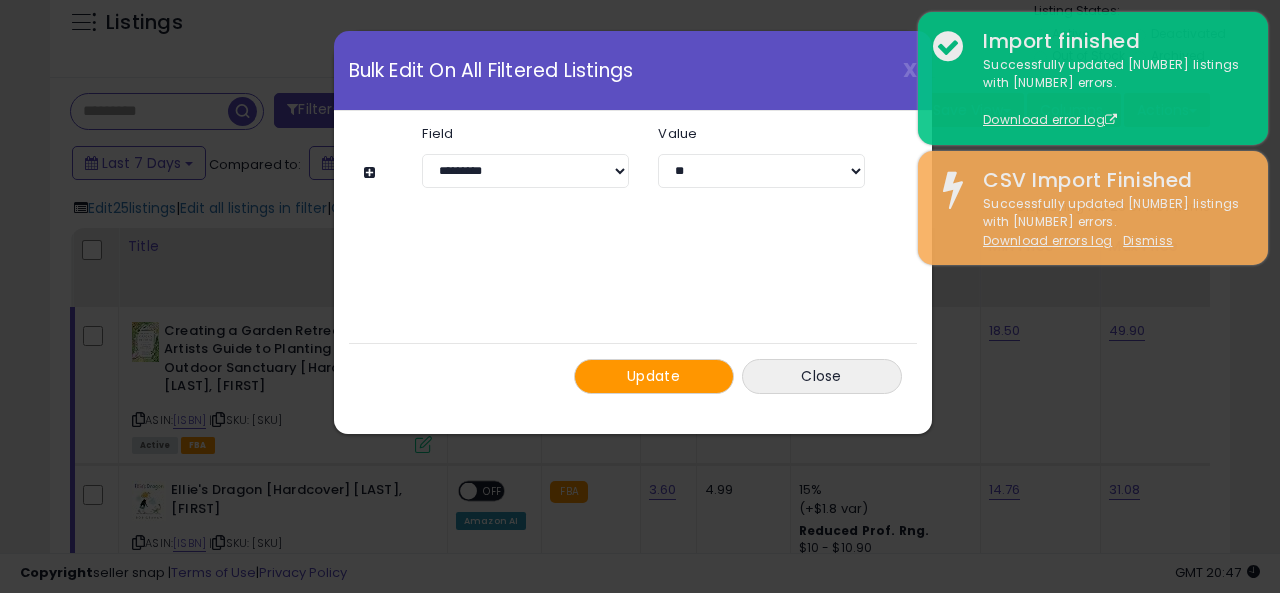 click on "Update" at bounding box center (653, 376) 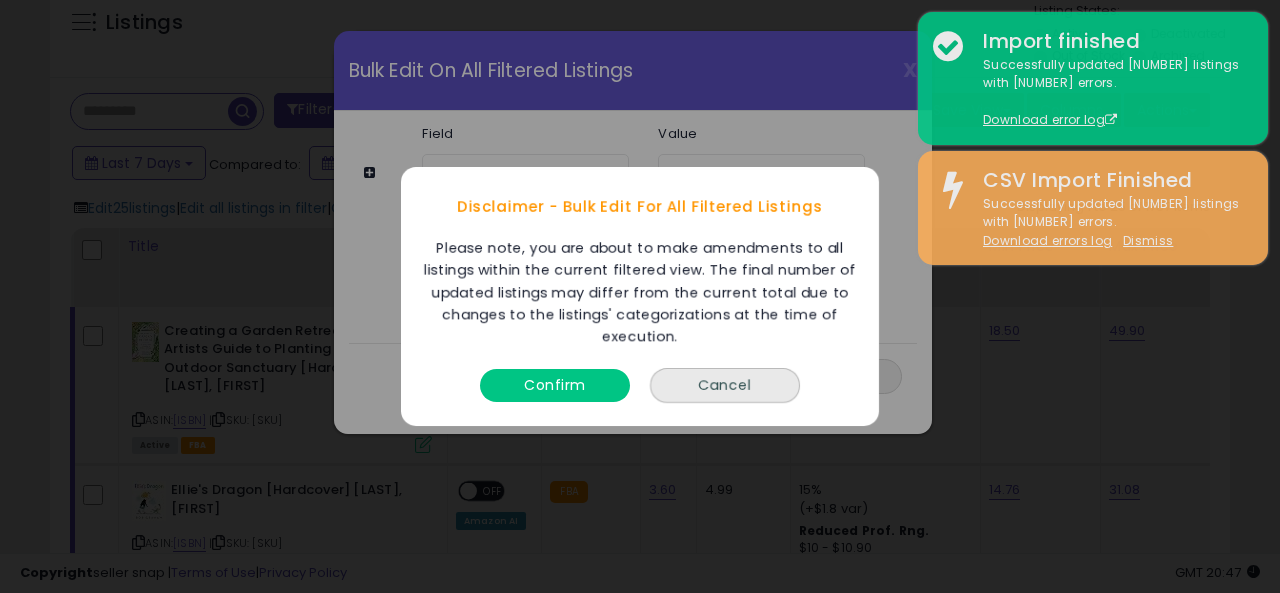 click on "Confirm" at bounding box center [555, 385] 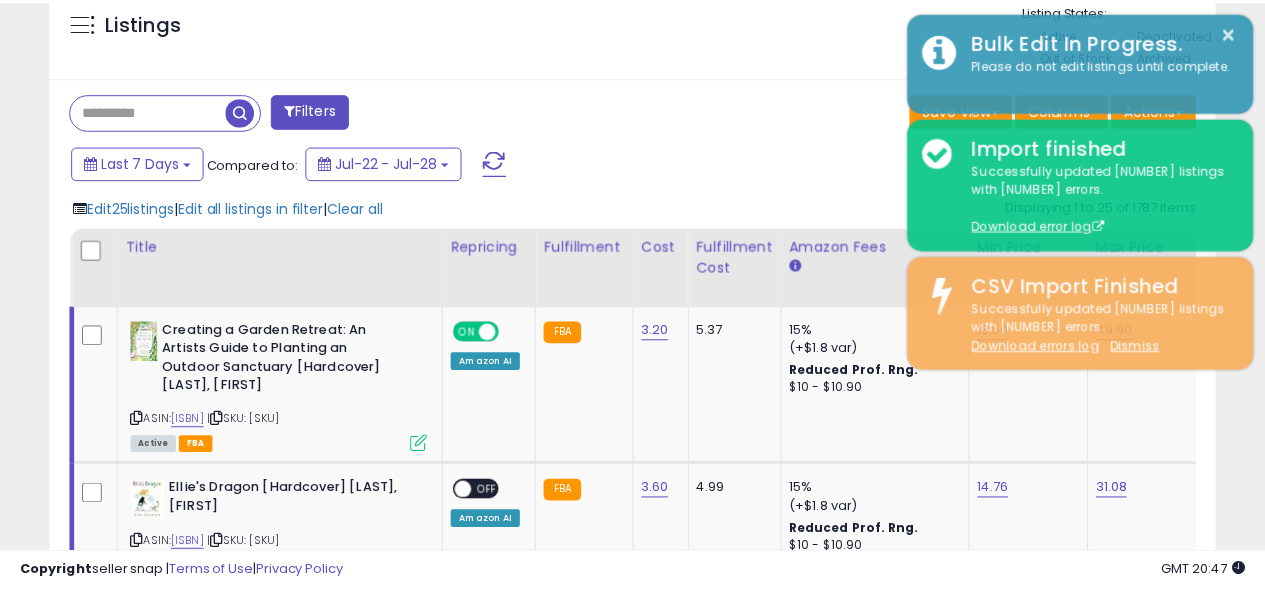 scroll, scrollTop: 410, scrollLeft: 674, axis: both 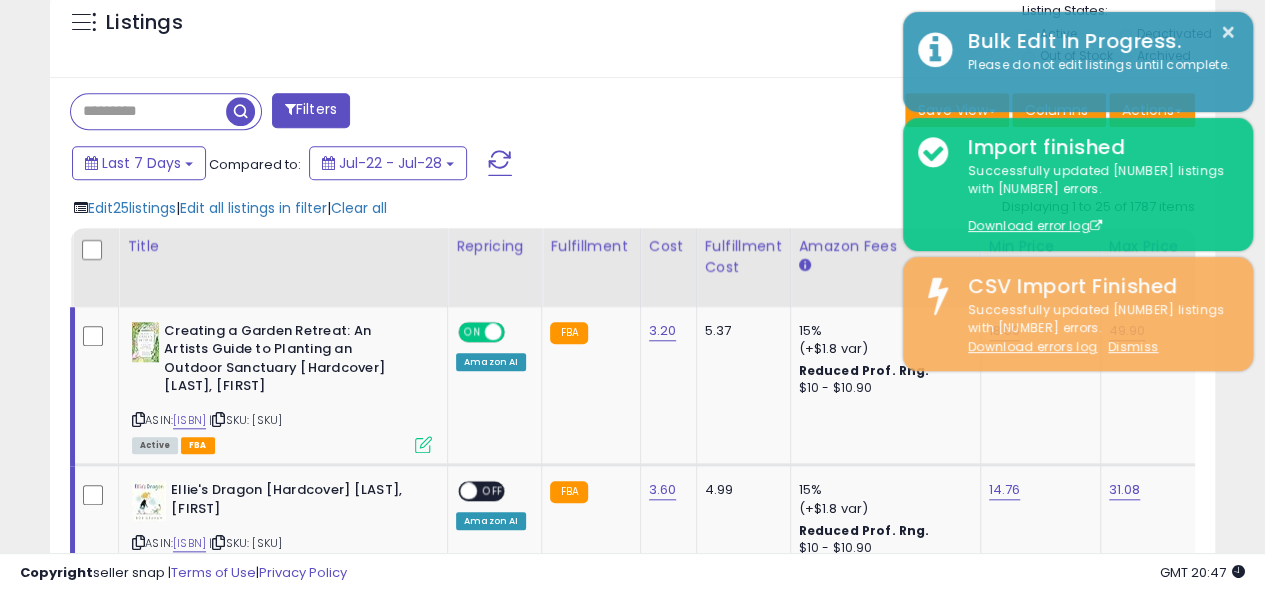 click on "Save View
Save As New View
Update Current View
Columns
Actions
Import  Export Visible Columns" at bounding box center [922, 112] 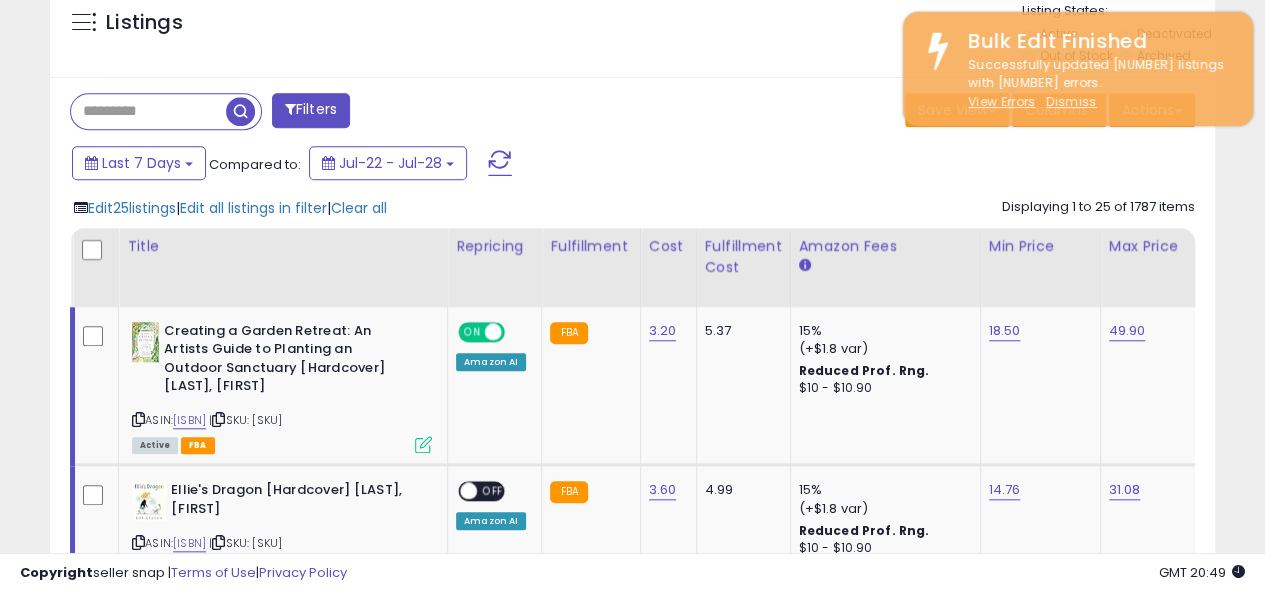 click on "Save View
Save As New View
Update Current View
Columns
Actions
Import  Export Visible Columns" at bounding box center [922, 112] 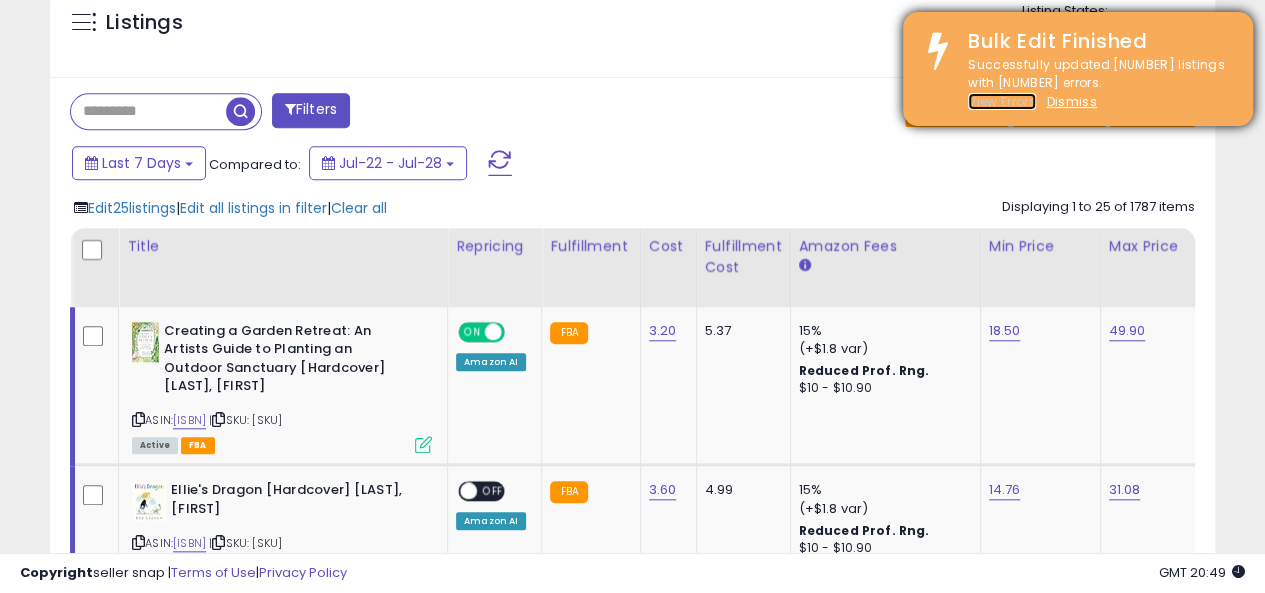 click on "View Errors" at bounding box center [1002, 101] 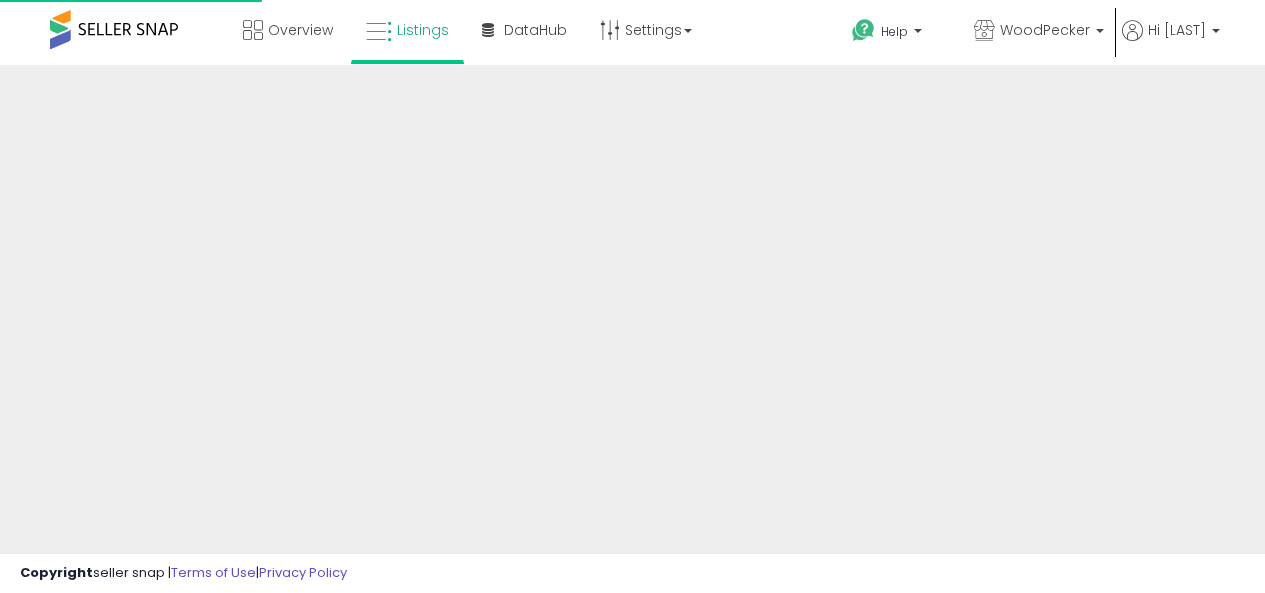 scroll, scrollTop: 0, scrollLeft: 0, axis: both 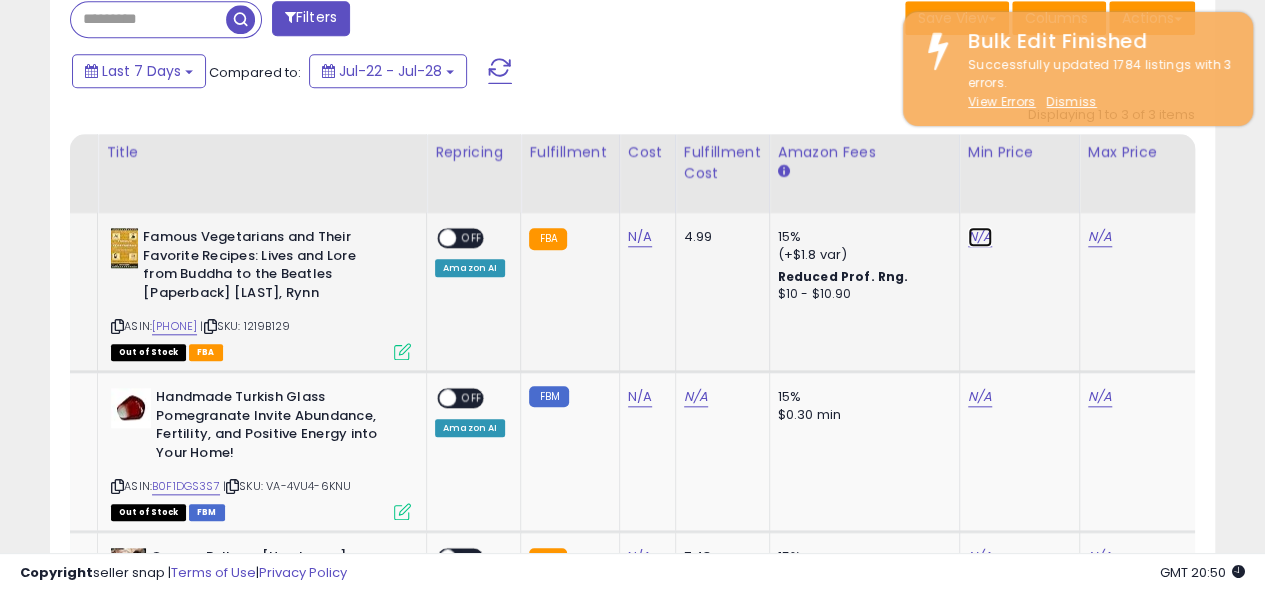 click on "N/A" at bounding box center (980, 237) 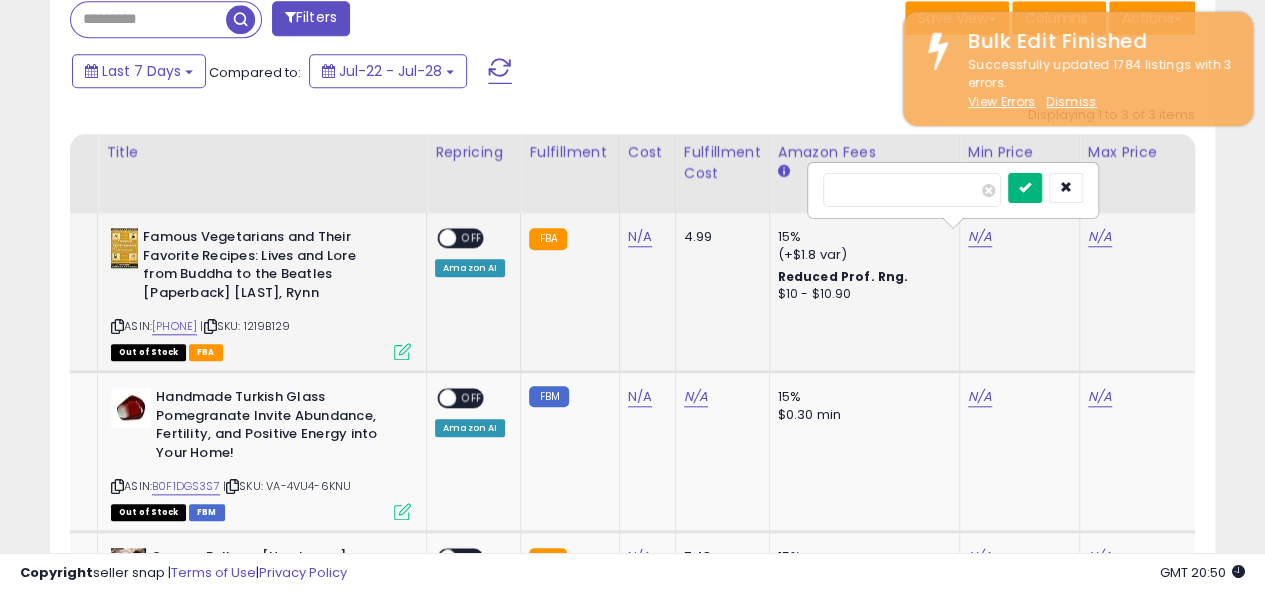 type on "*" 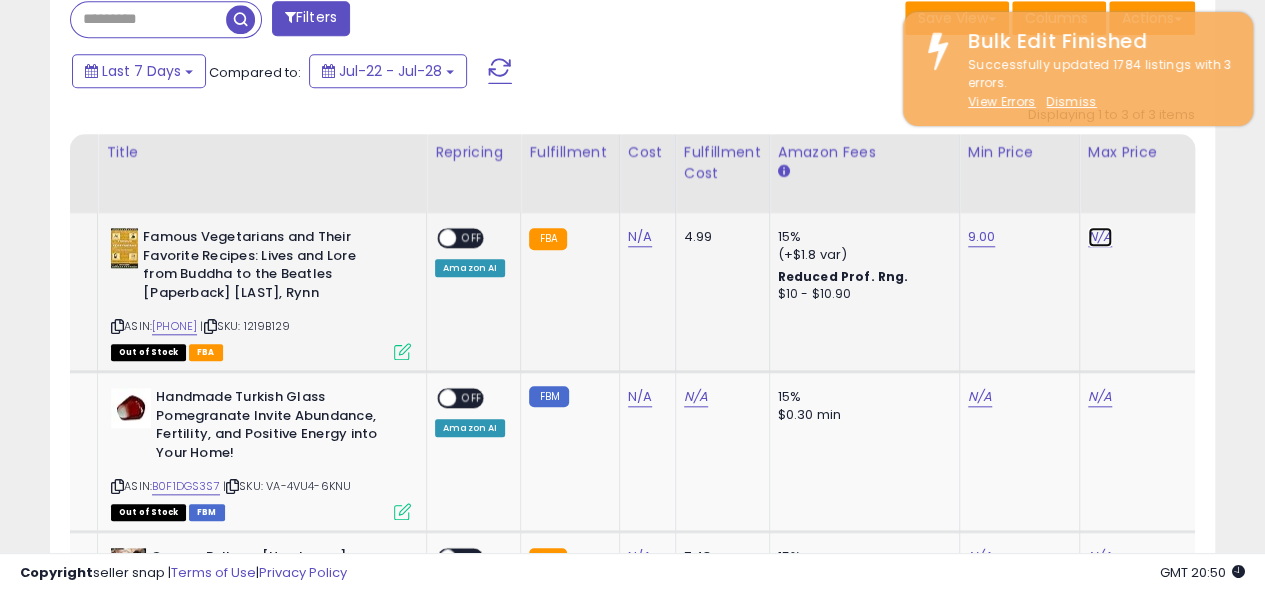 click on "N/A" at bounding box center (1100, 237) 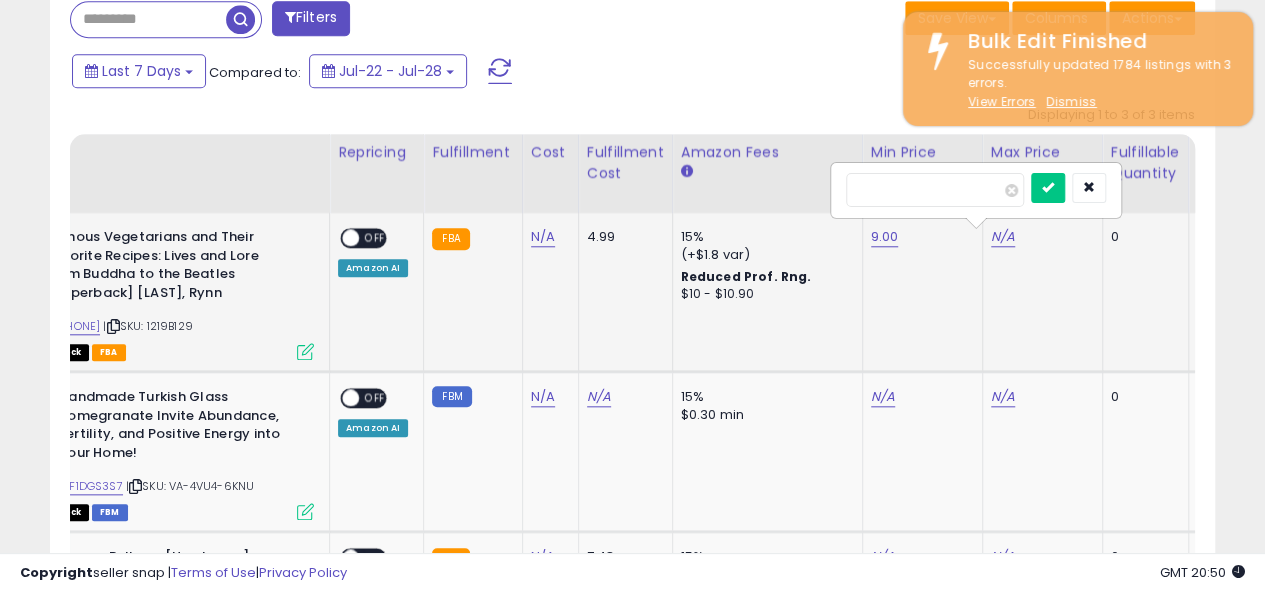 type on "**" 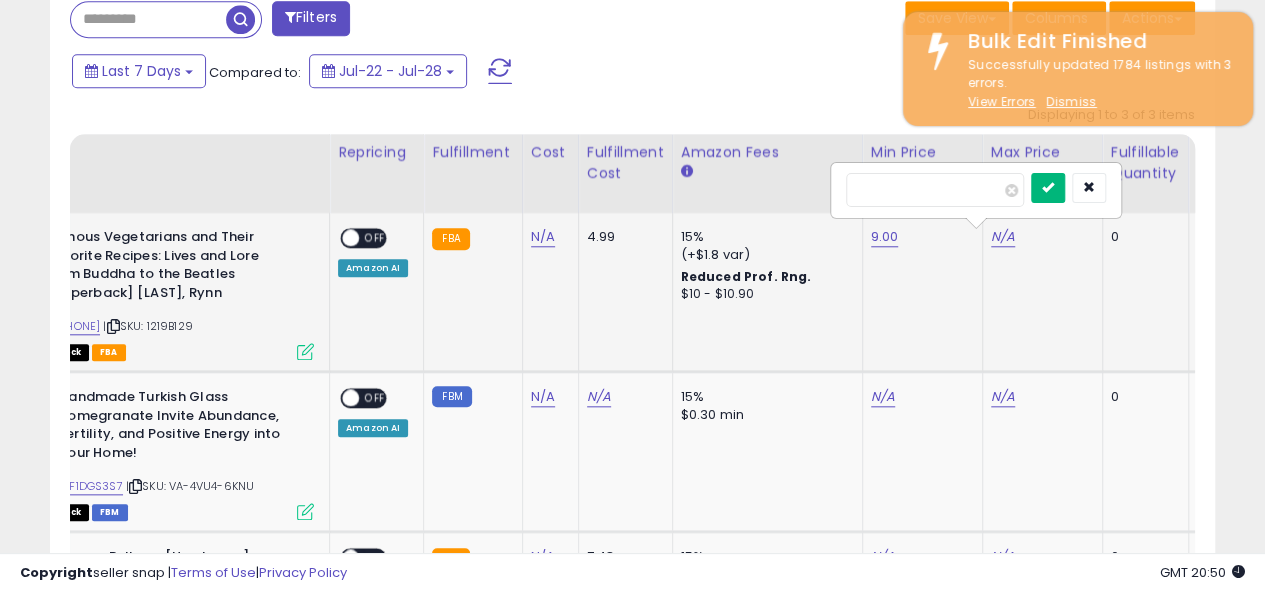 click at bounding box center [1048, 187] 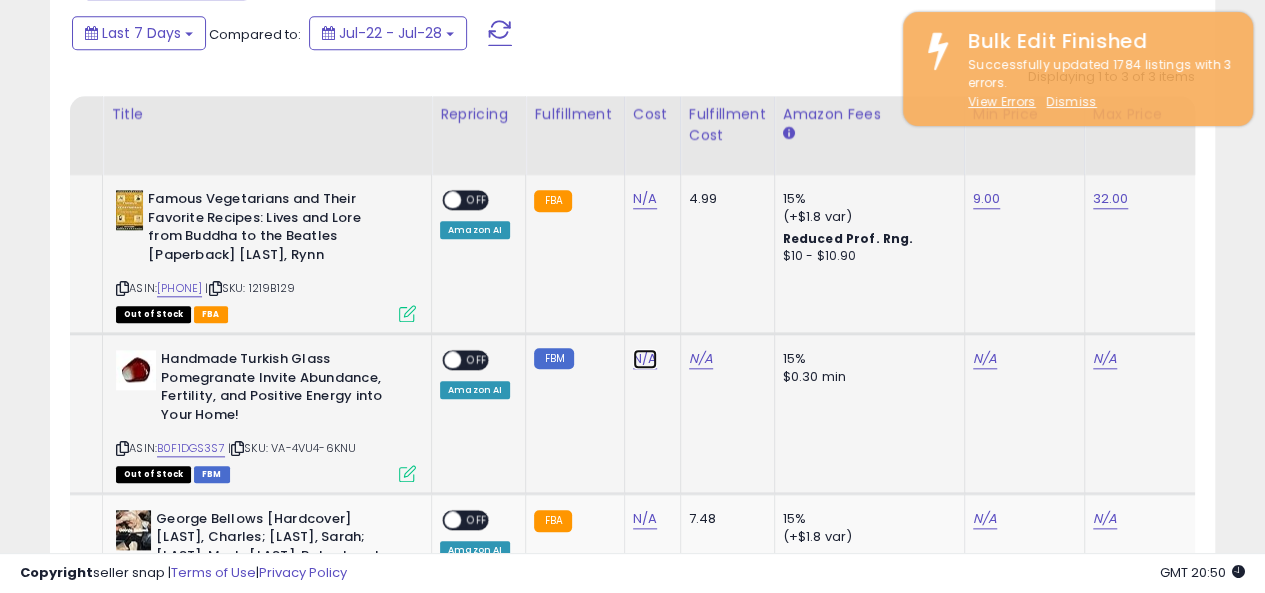 click on "N/A" at bounding box center [645, 199] 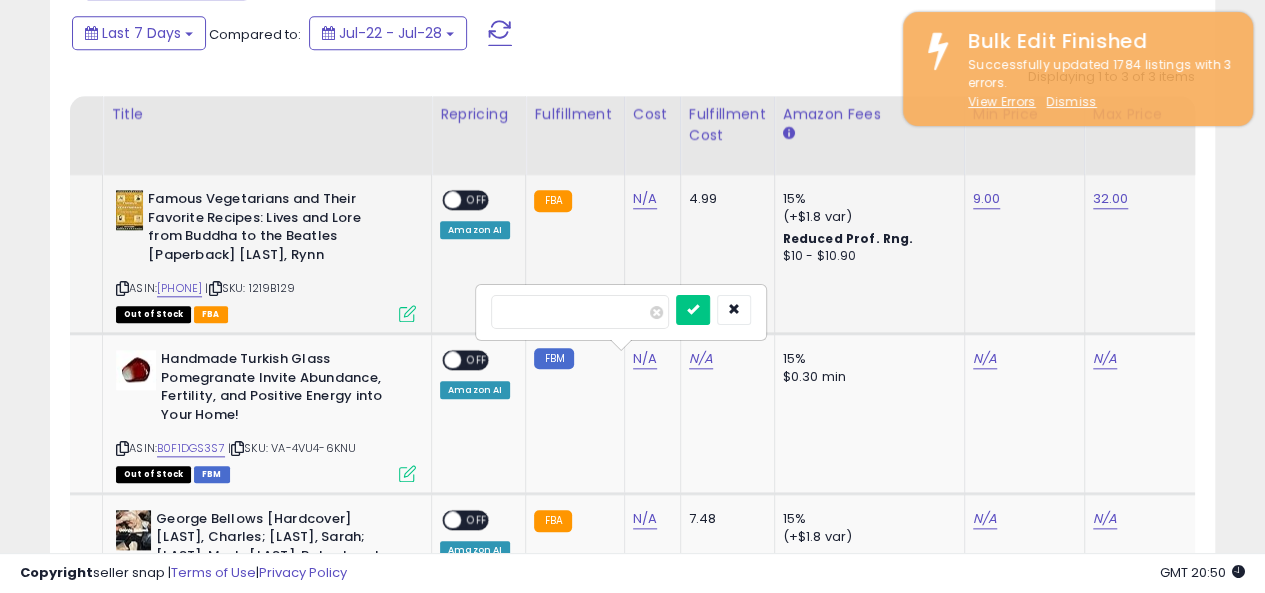type on "**" 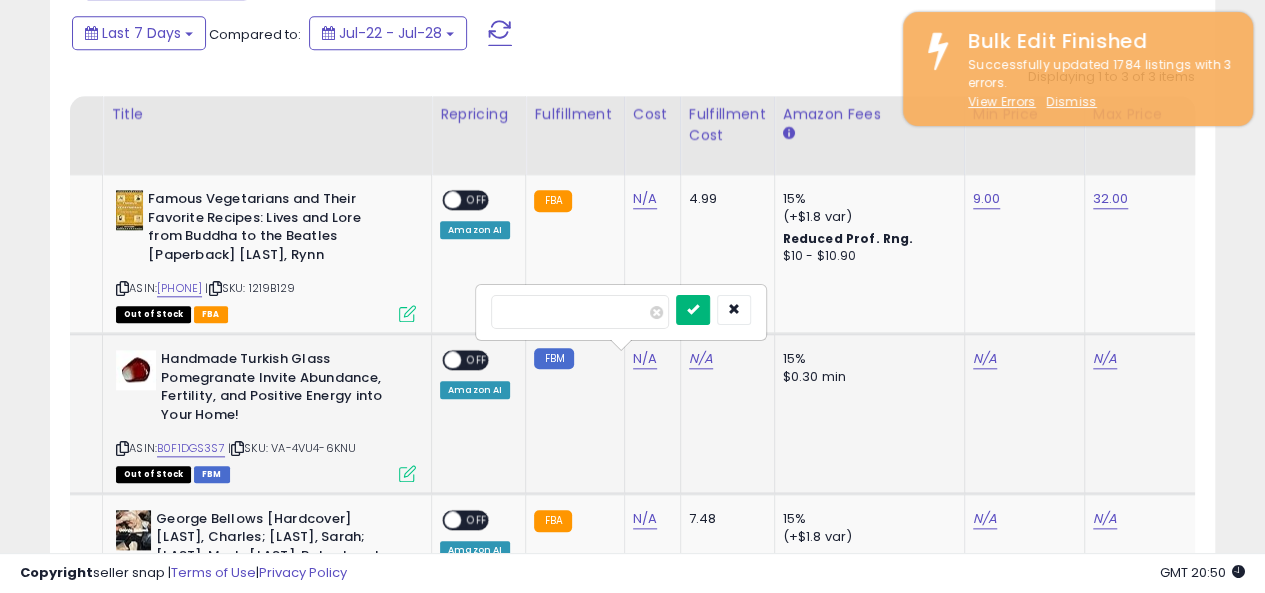 click at bounding box center (693, 310) 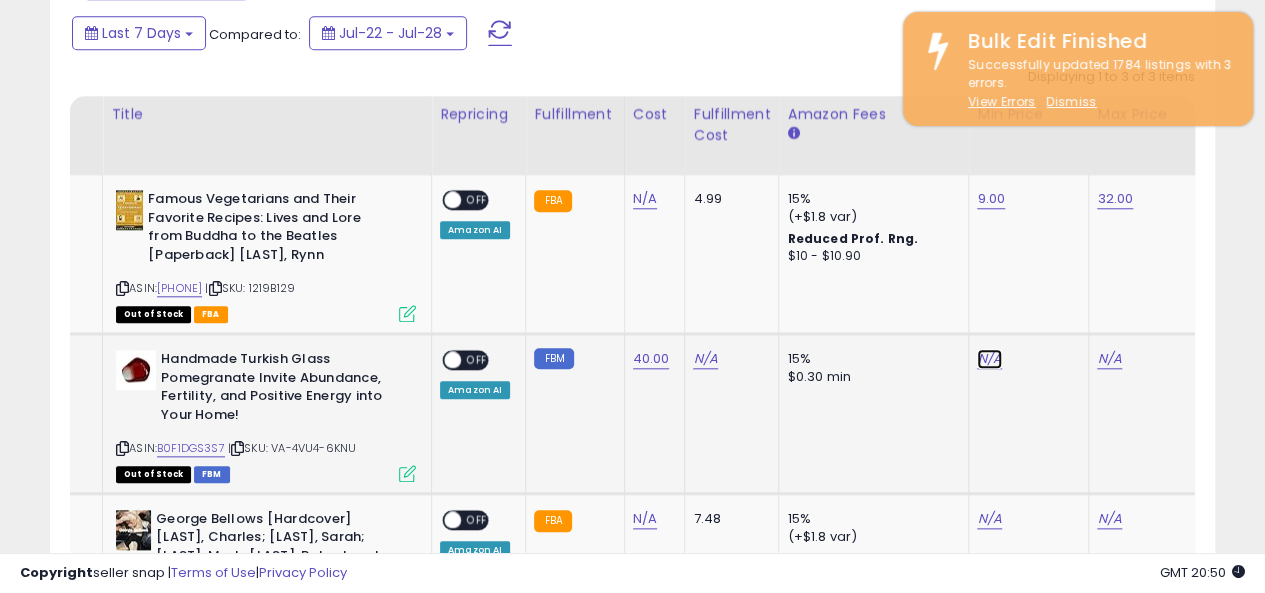 click on "N/A" at bounding box center (989, 359) 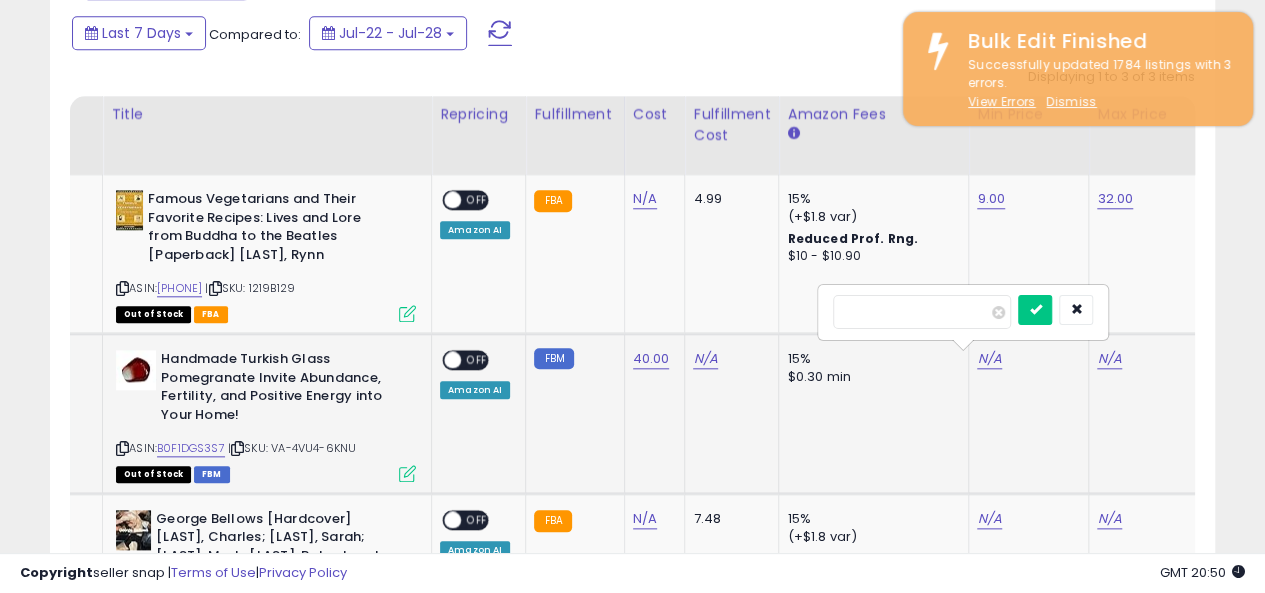 type on "*" 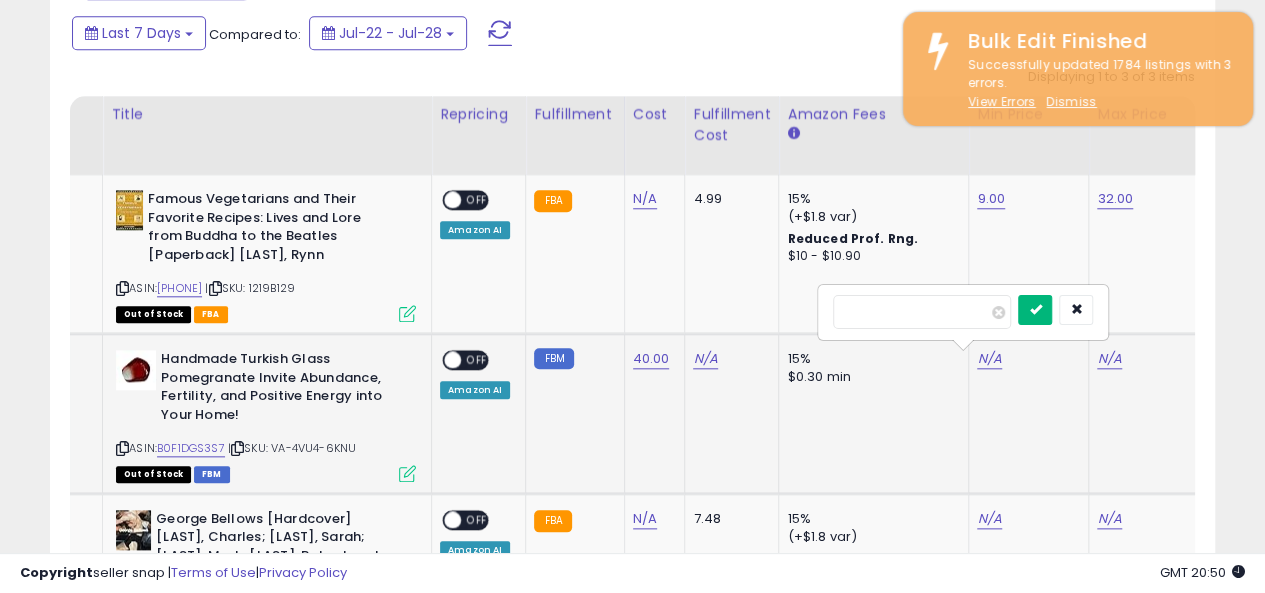 type on "**" 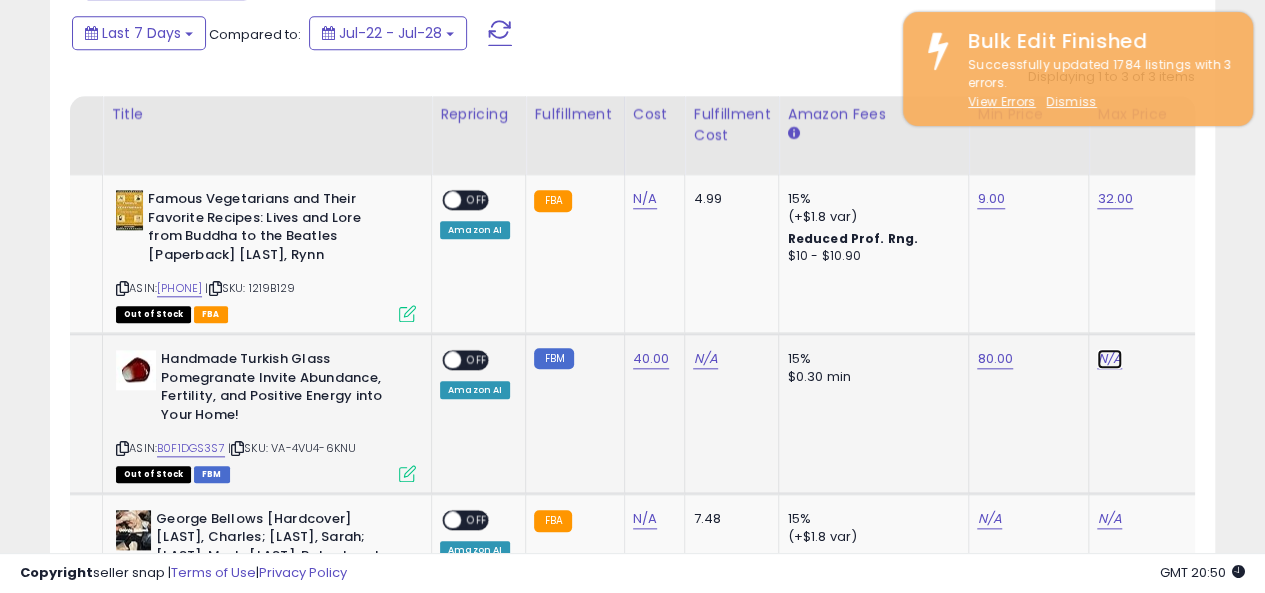 click on "N/A" at bounding box center [1109, 359] 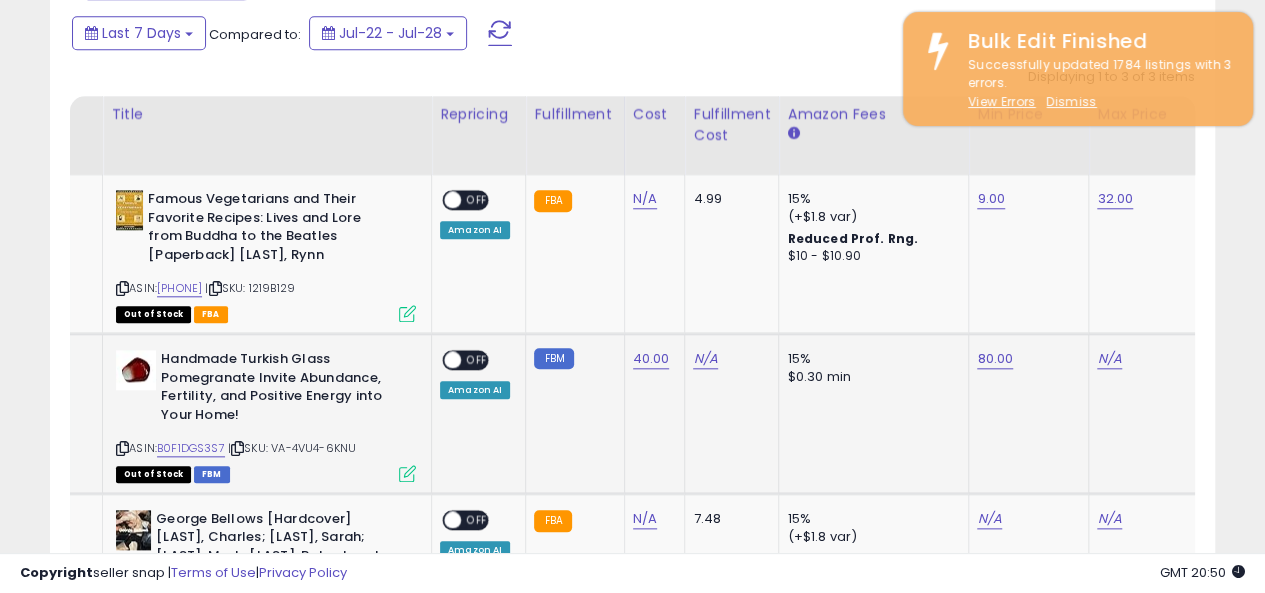 scroll, scrollTop: 0, scrollLeft: 239, axis: horizontal 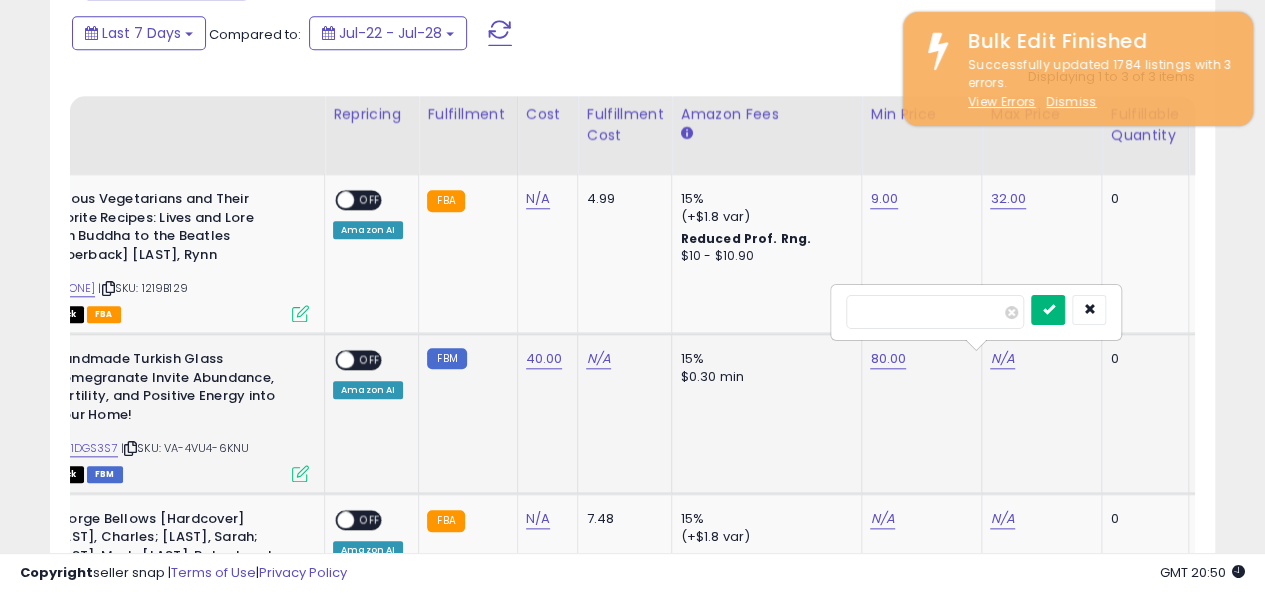type on "***" 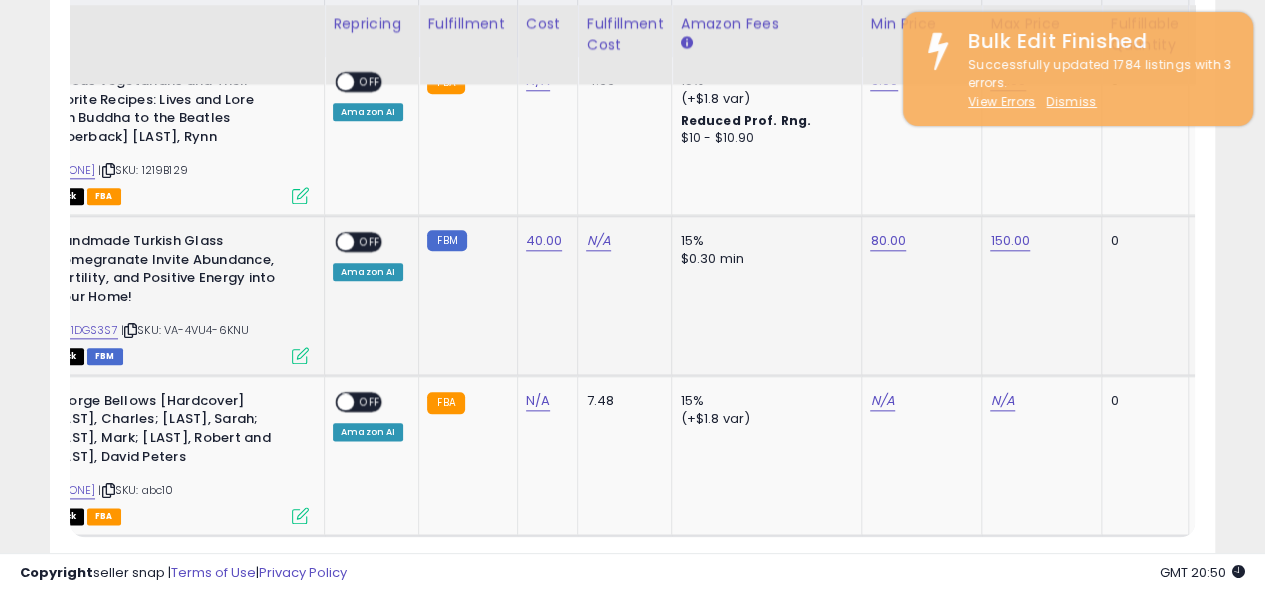 scroll, scrollTop: 1003, scrollLeft: 0, axis: vertical 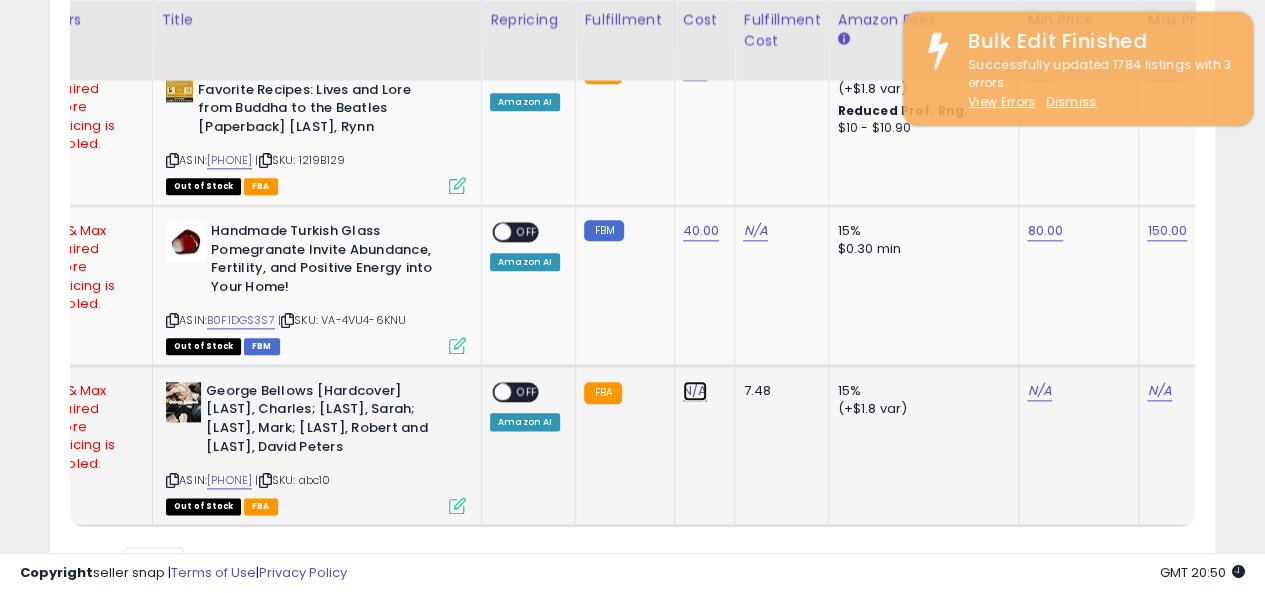 click on "N/A" at bounding box center (695, 71) 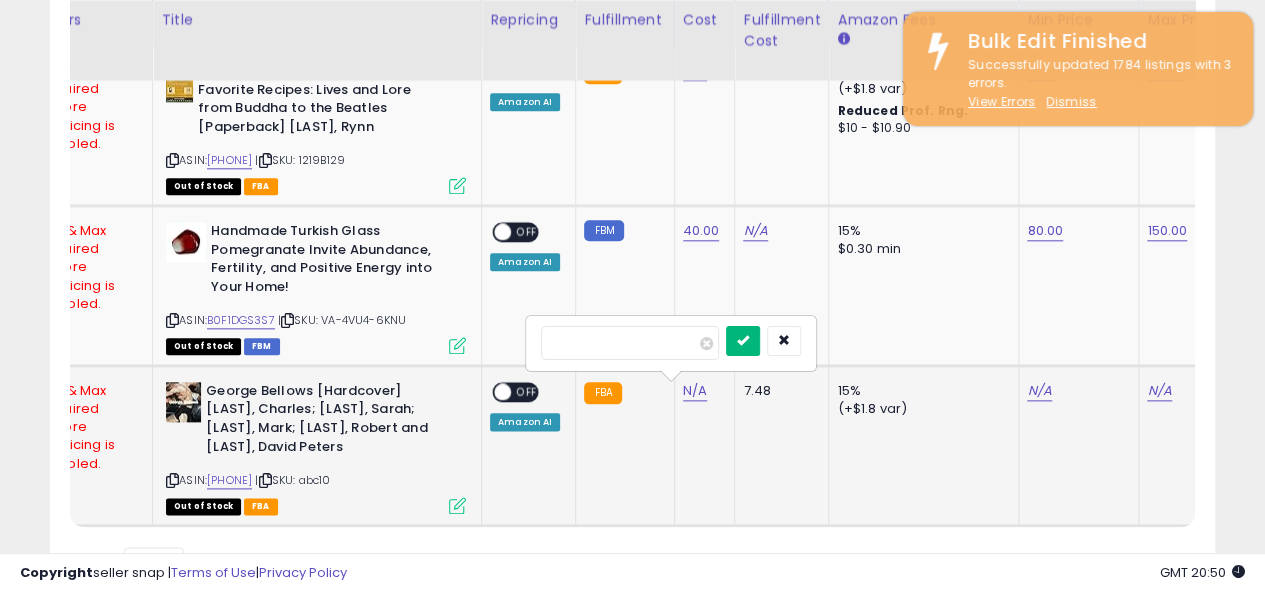 type on "*" 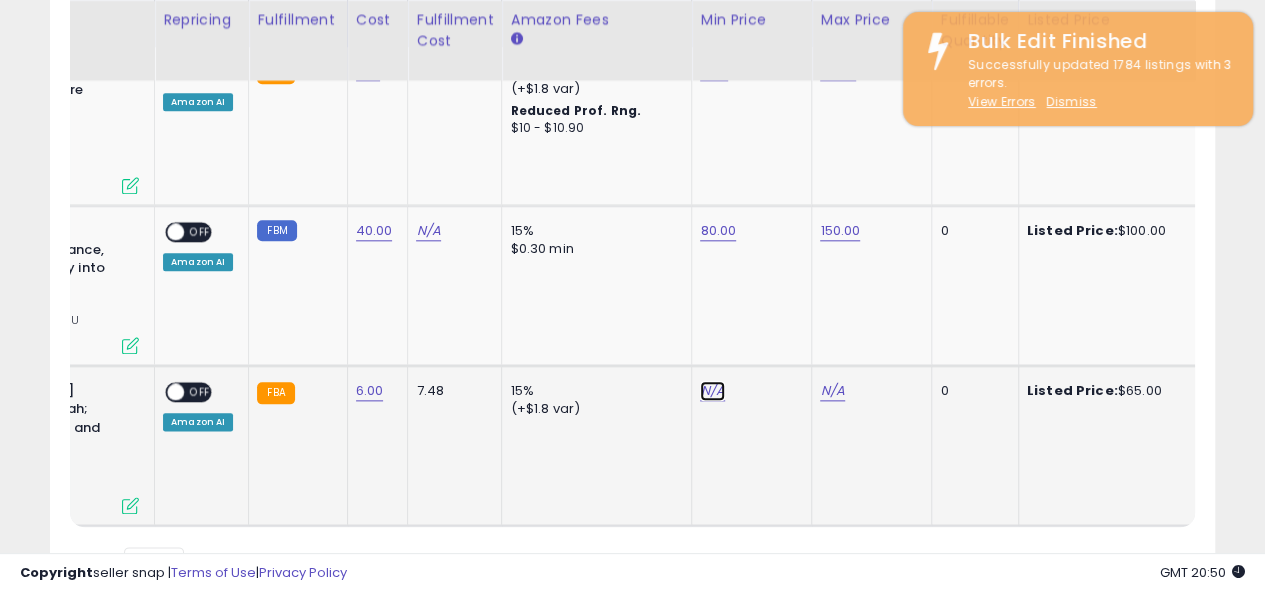 click on "N/A" at bounding box center (712, 391) 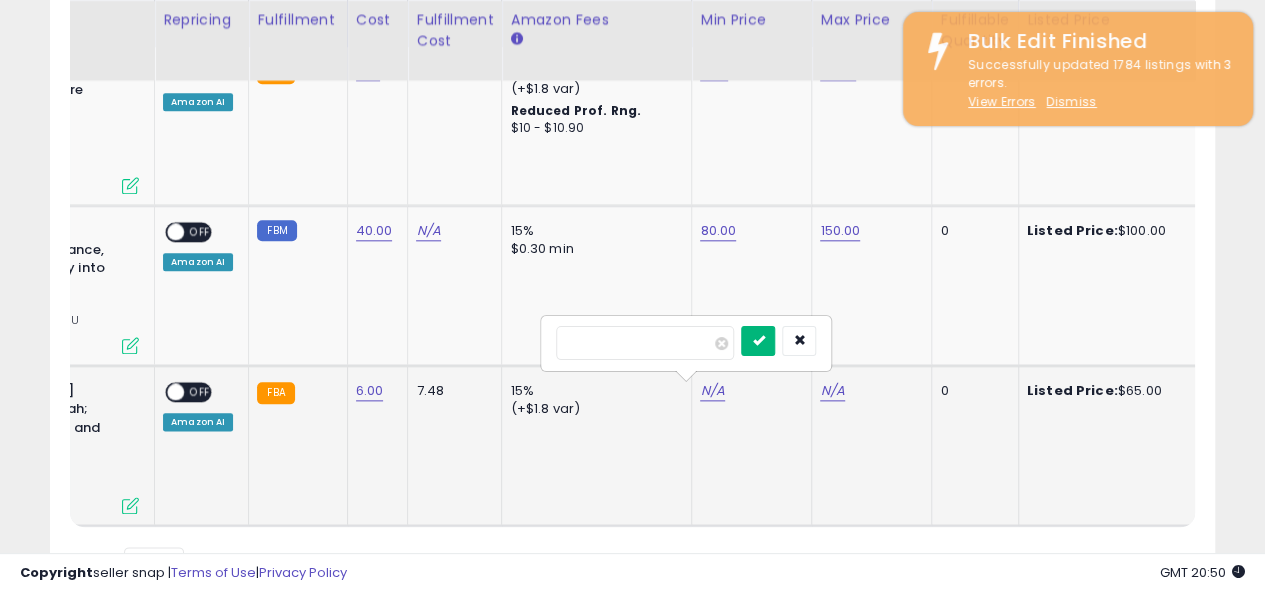 type on "**" 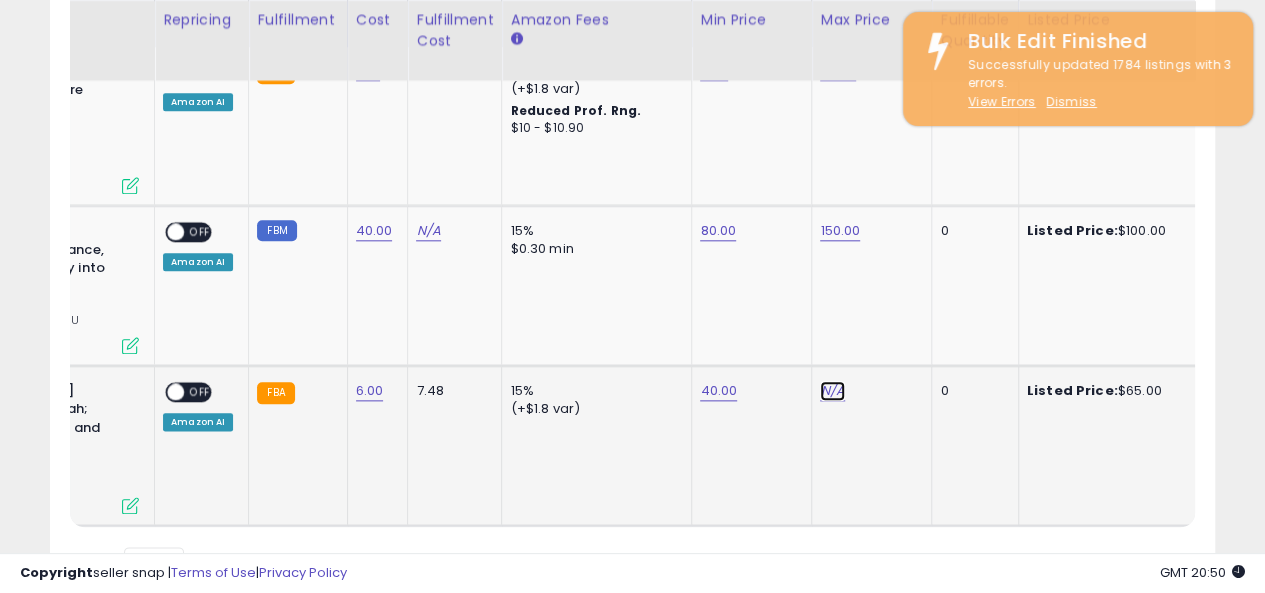 click on "N/A" at bounding box center (832, 391) 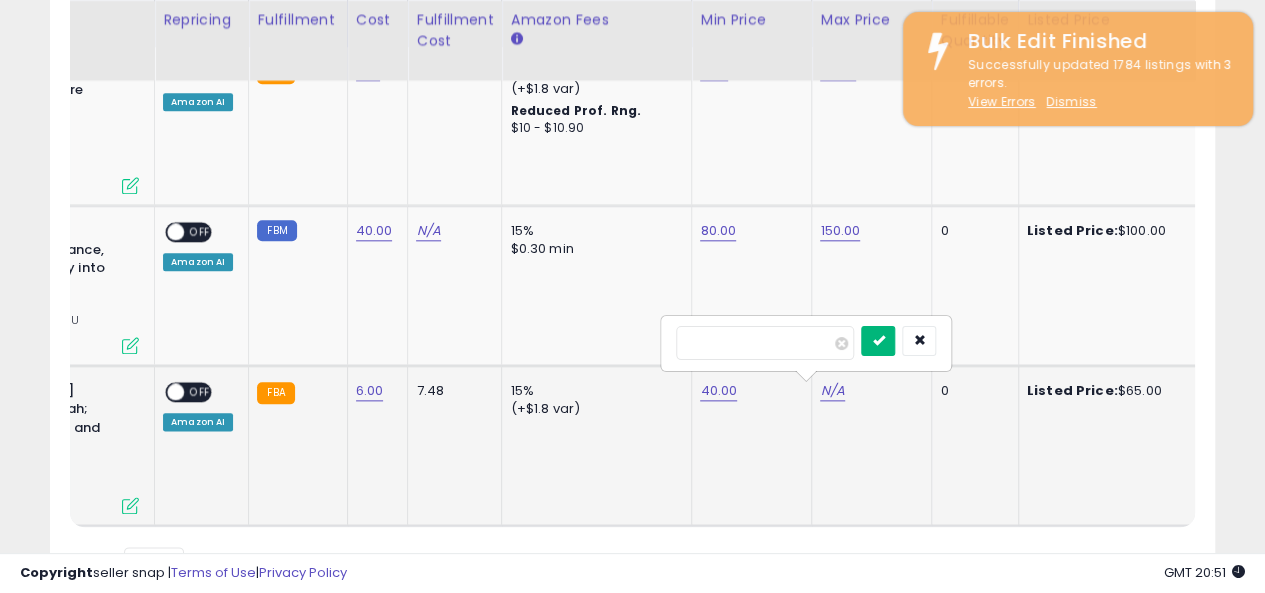 type on "**" 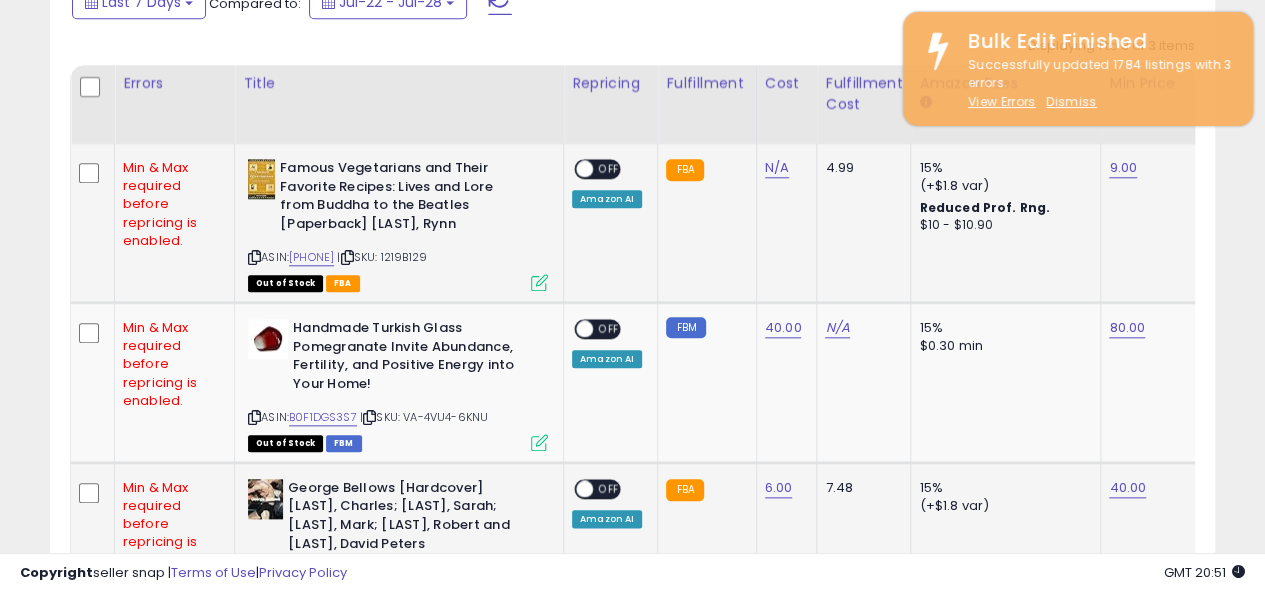 click at bounding box center [584, 169] 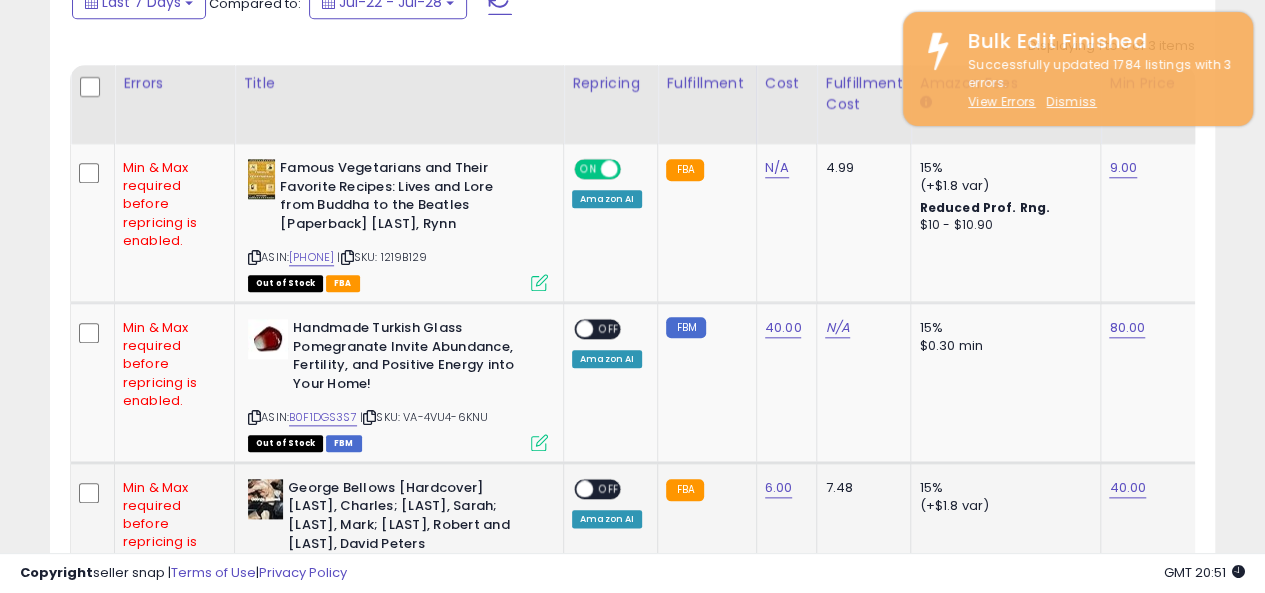 click at bounding box center [584, 489] 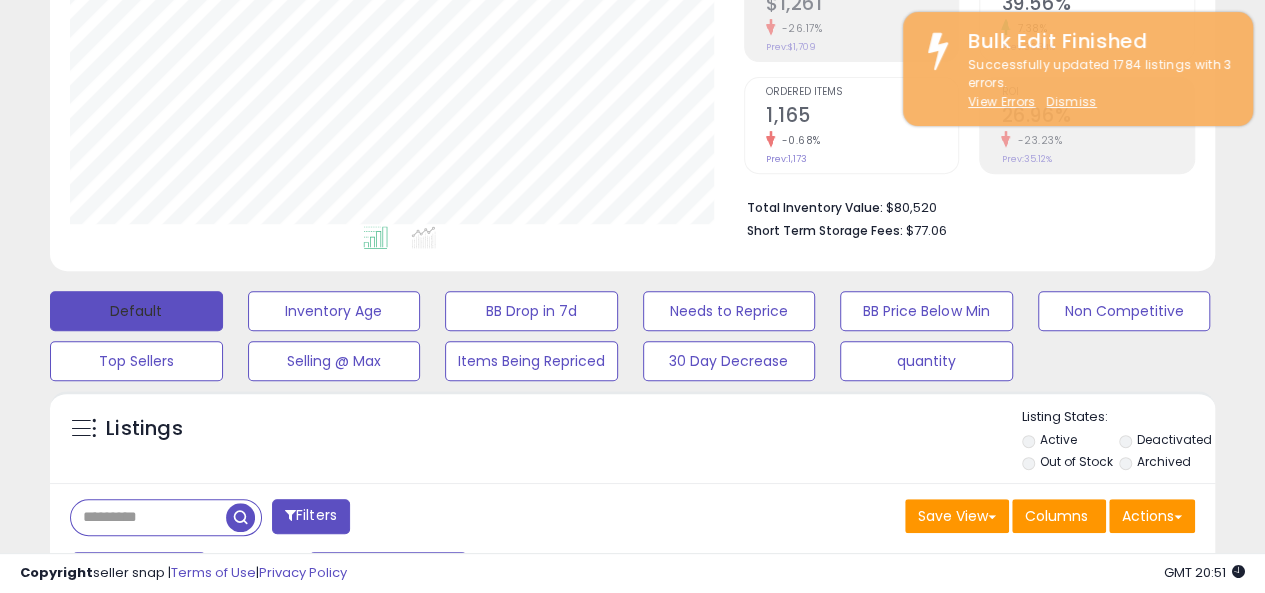 click on "Default" at bounding box center [136, 311] 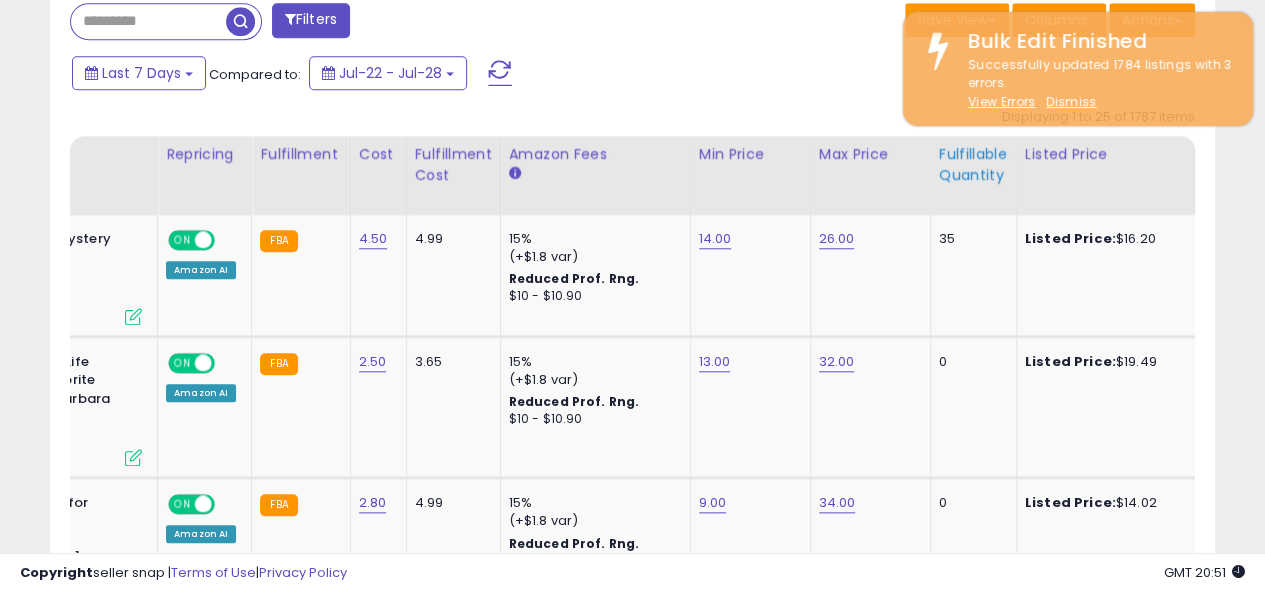 click on "Fulfillable Quantity" at bounding box center (973, 165) 